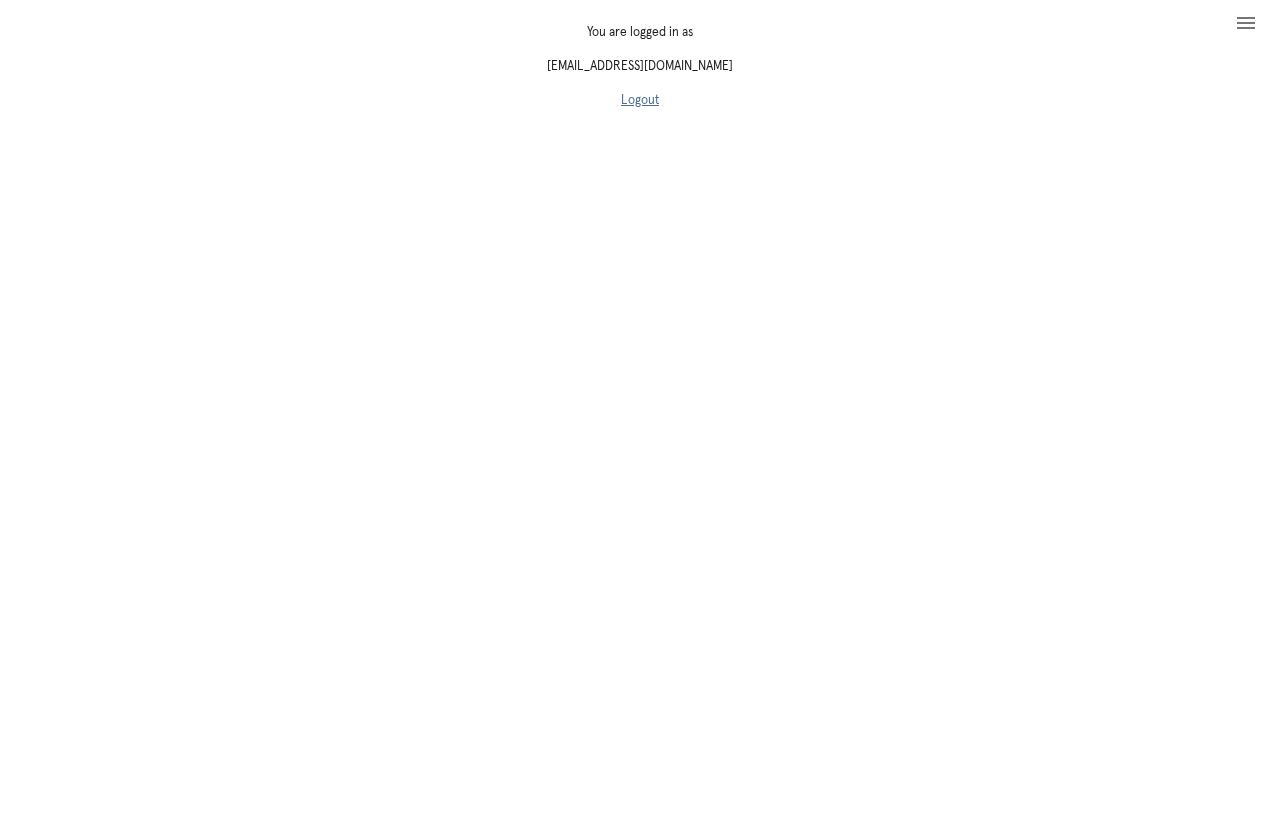scroll, scrollTop: 0, scrollLeft: 0, axis: both 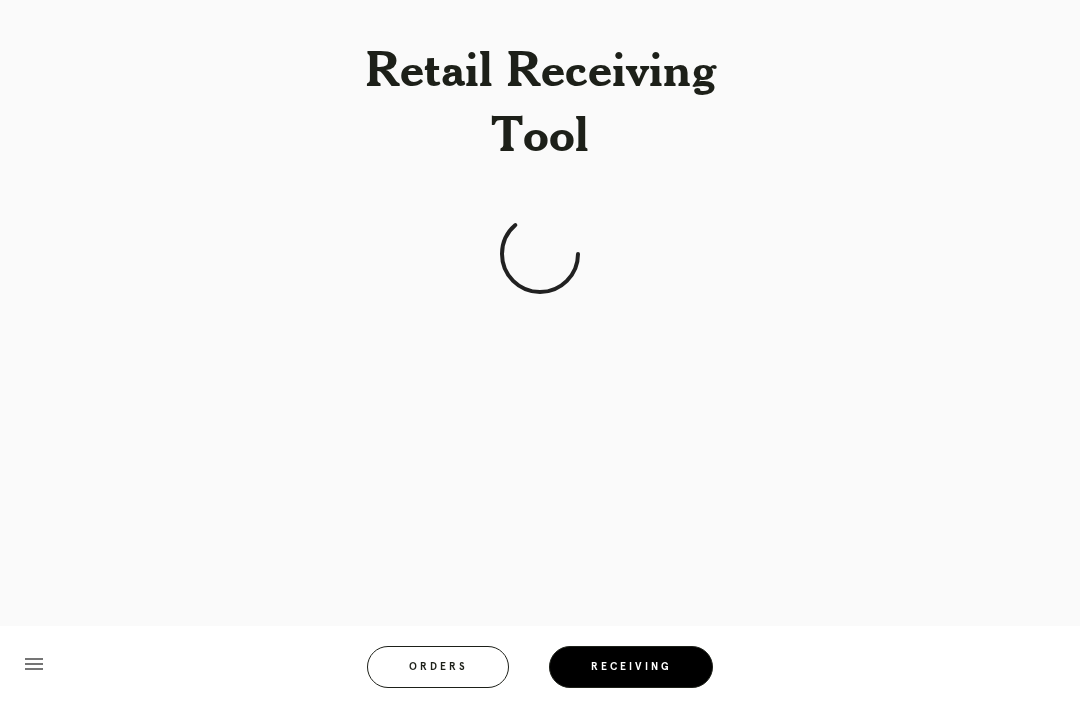 click on "Receiving" at bounding box center [631, 667] 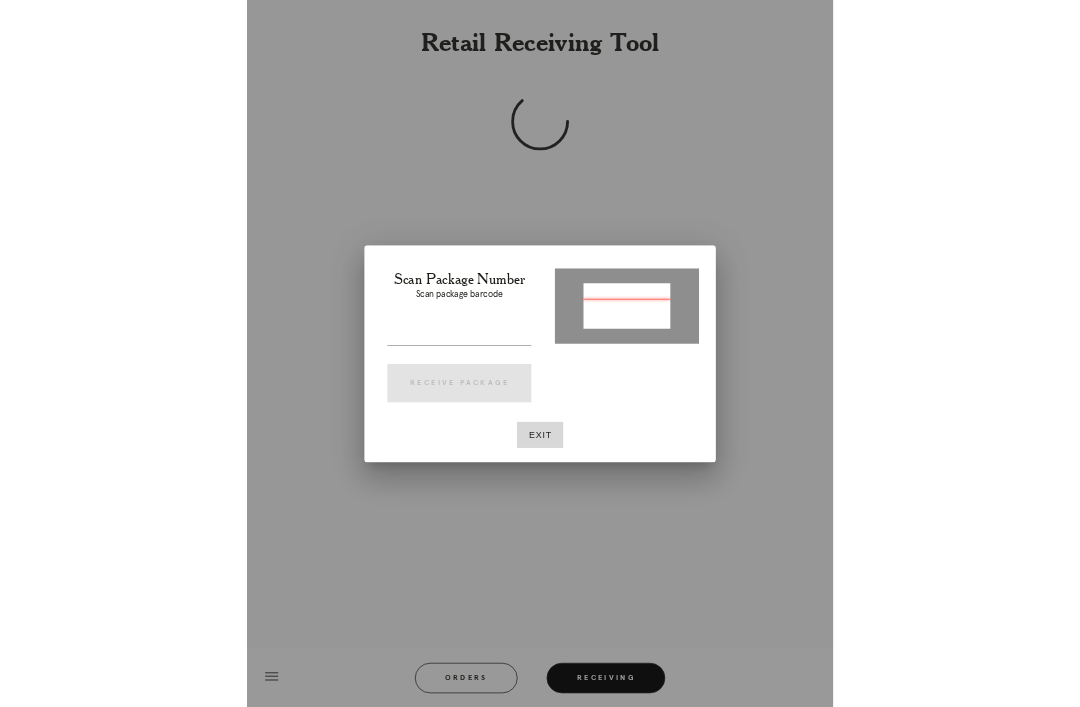 scroll, scrollTop: 64, scrollLeft: 0, axis: vertical 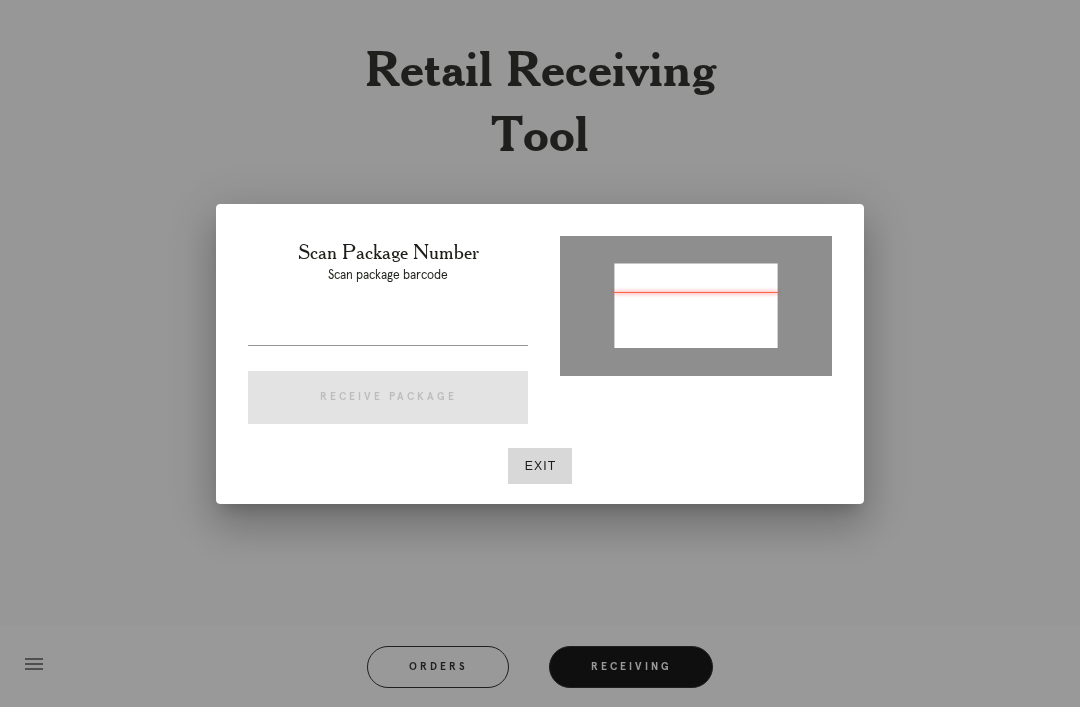 type on "P518173527456336" 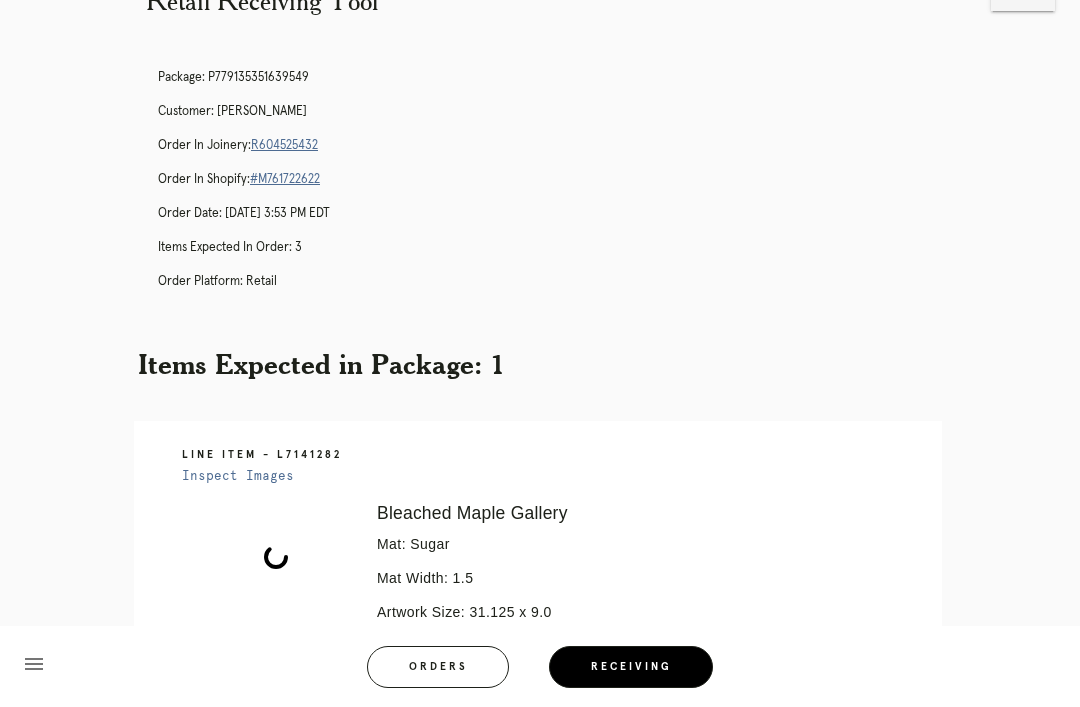 click on "Line Item - L7141282
Inspect Images
Error retreiving frame spec #9670635
Bleached Maple Gallery
Mat: Sugar
Mat Width: 1.5
Artwork Size:
31.125
x
9.0
Frame Size:
35.375
x
13.25
Conveyance: shipped
Hanging Hardware: Corner Brackets & Large Sticker
Instructions from Retail Associate:
Keep the ends flattened and as pictured, please" at bounding box center [540, 745] 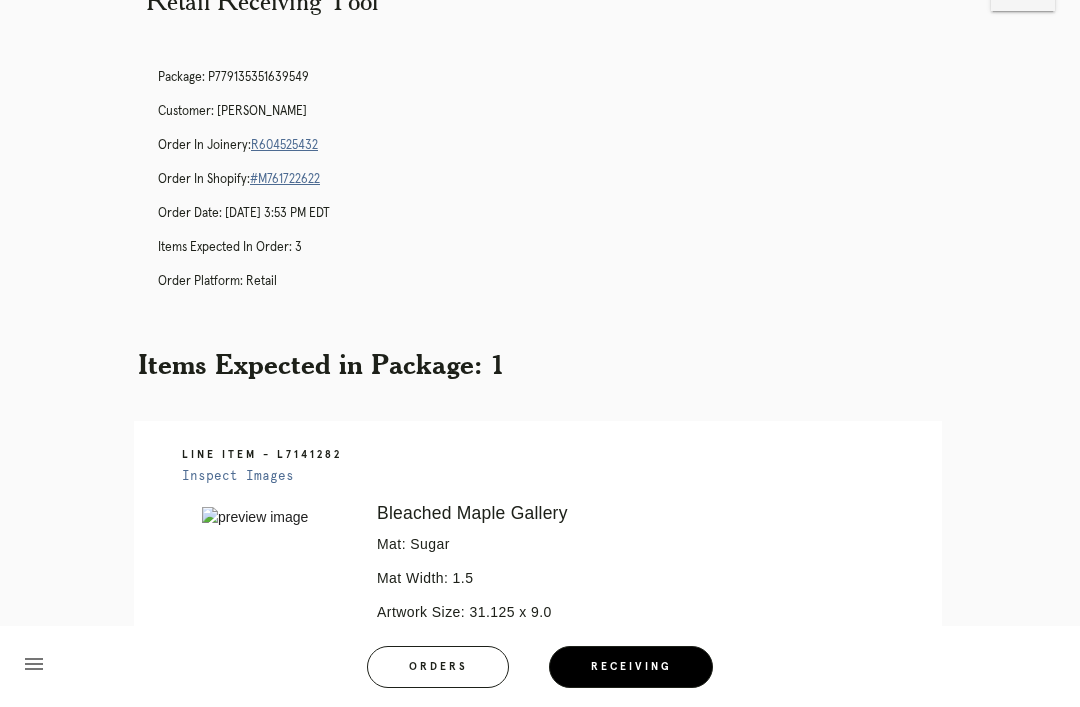 click on "Receiving" at bounding box center [631, 667] 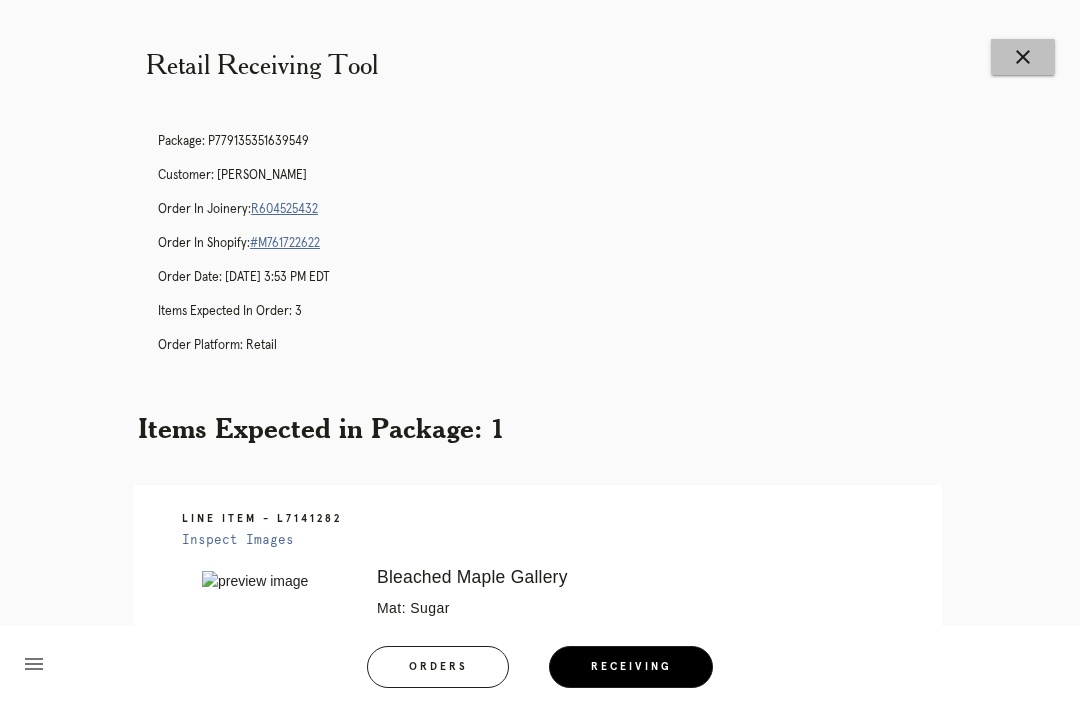 click on "close" at bounding box center [1023, 57] 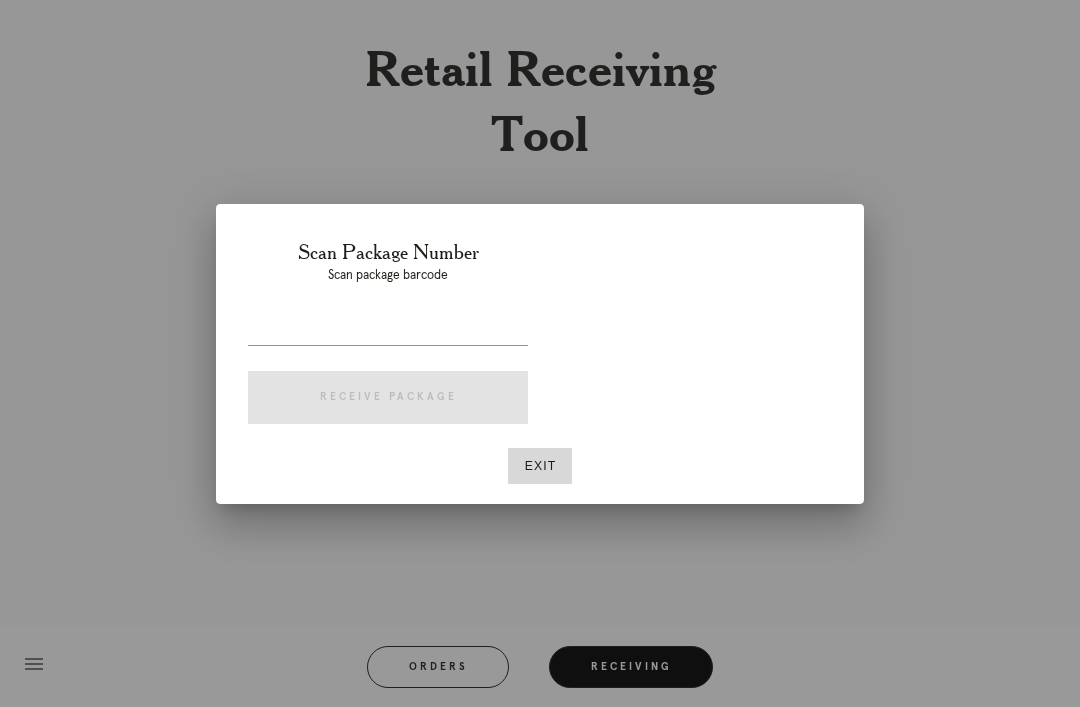 scroll, scrollTop: 0, scrollLeft: 0, axis: both 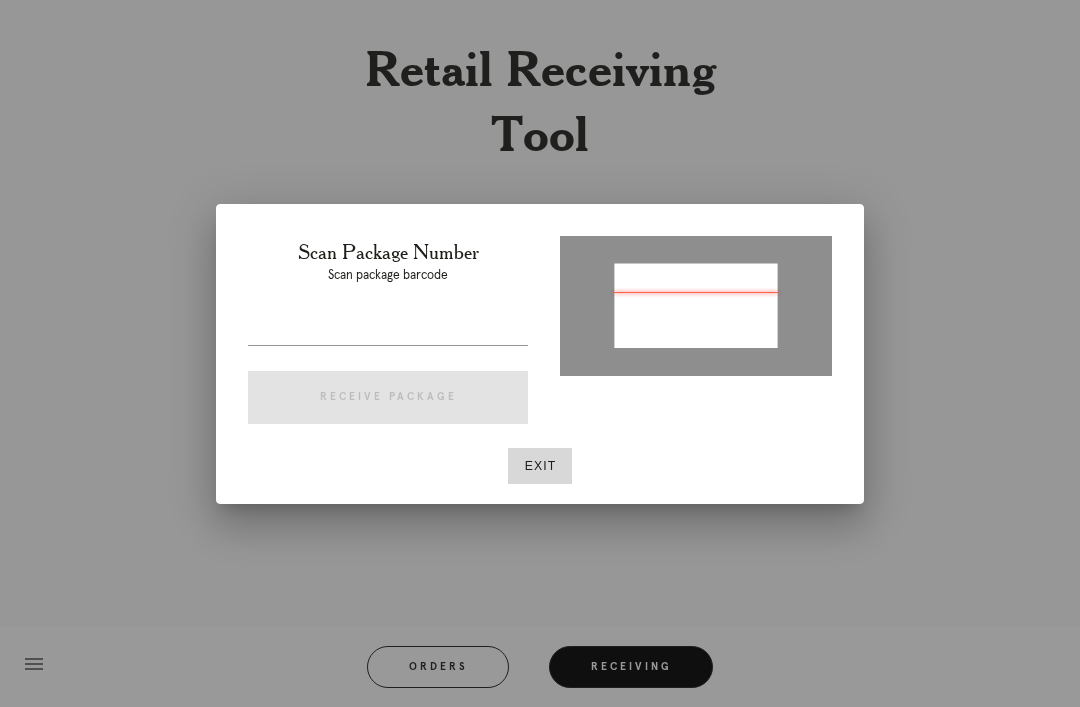 type on "P518173527456336" 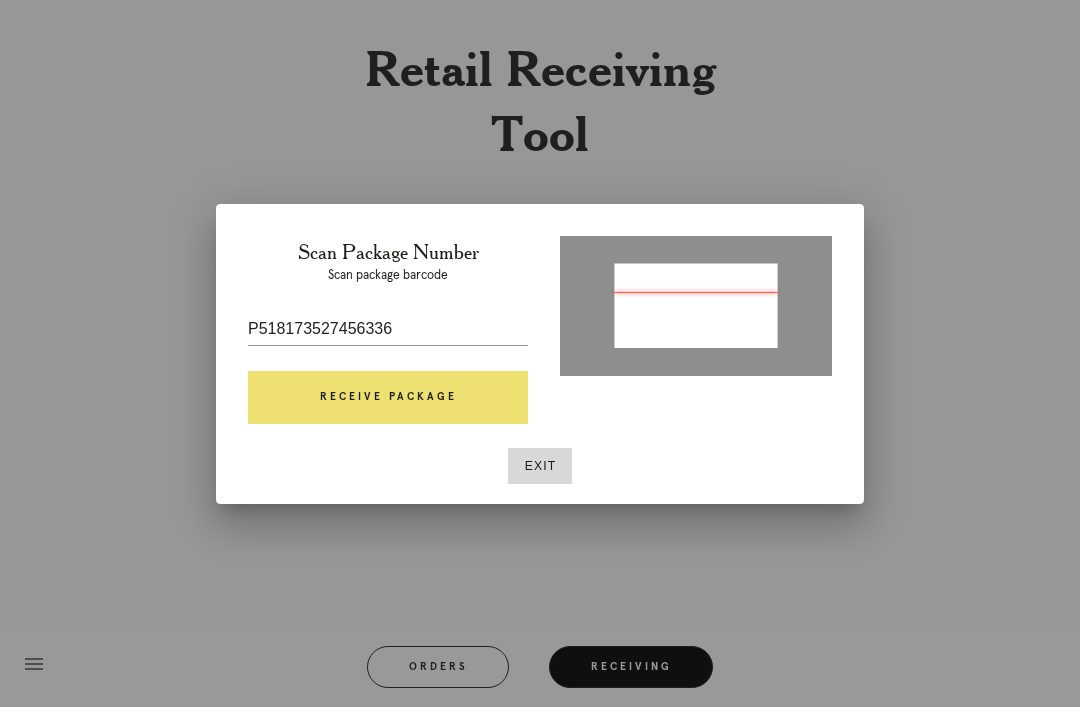click on "Receive Package" at bounding box center [388, 398] 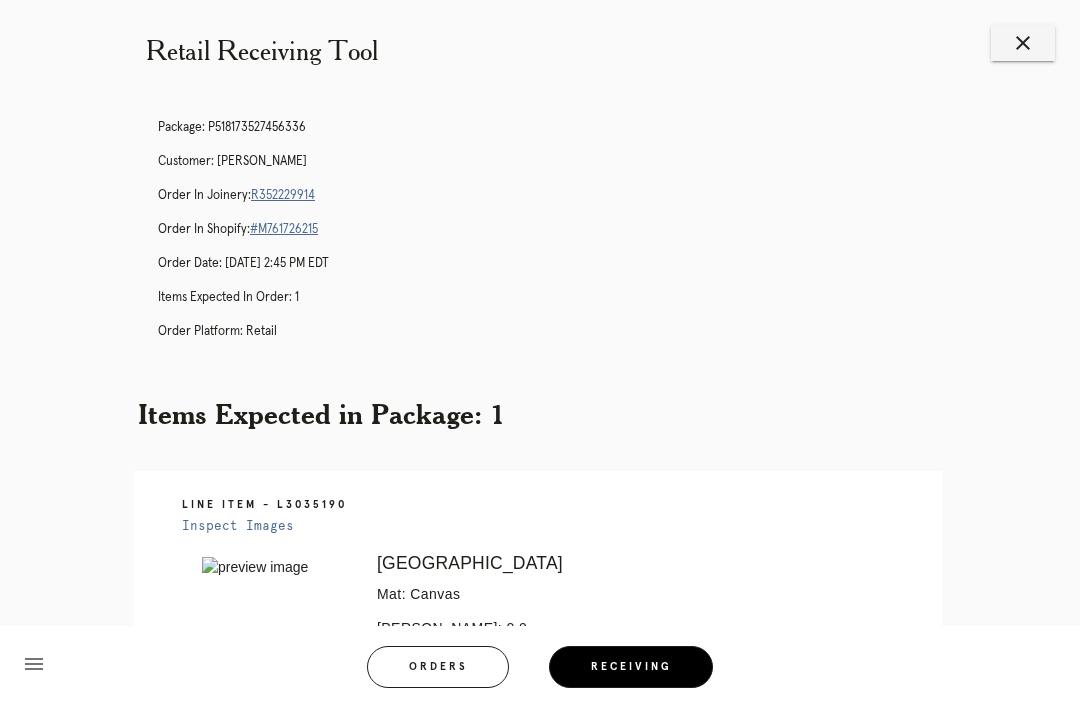 scroll, scrollTop: 45, scrollLeft: 0, axis: vertical 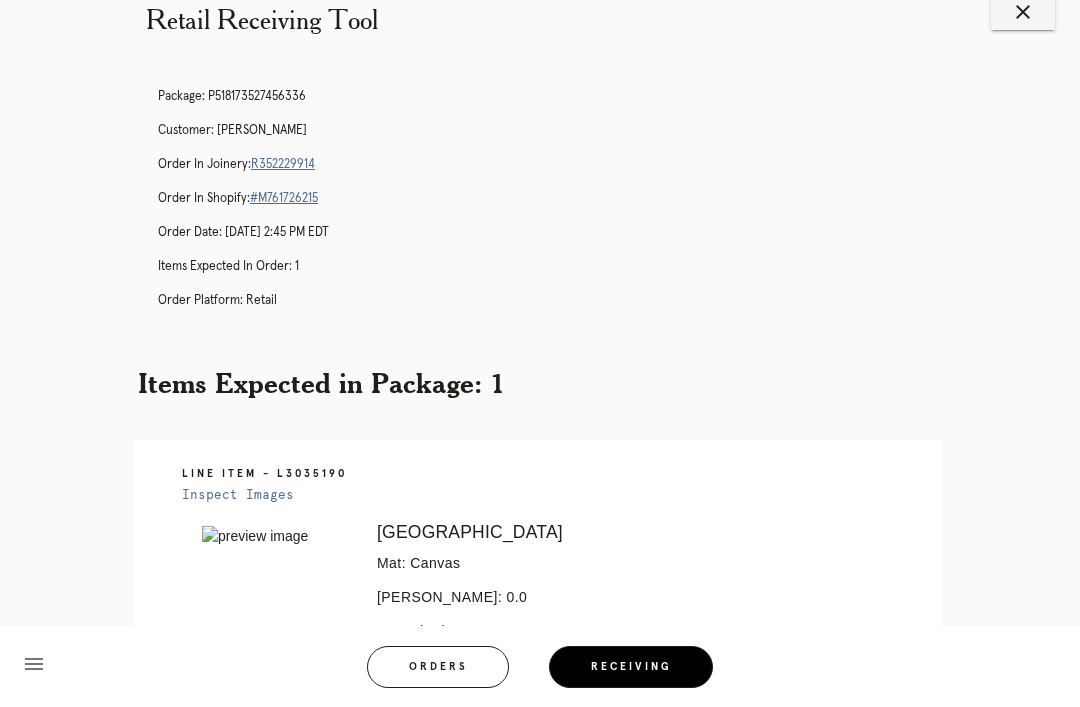 click on "R352229914" at bounding box center (283, 164) 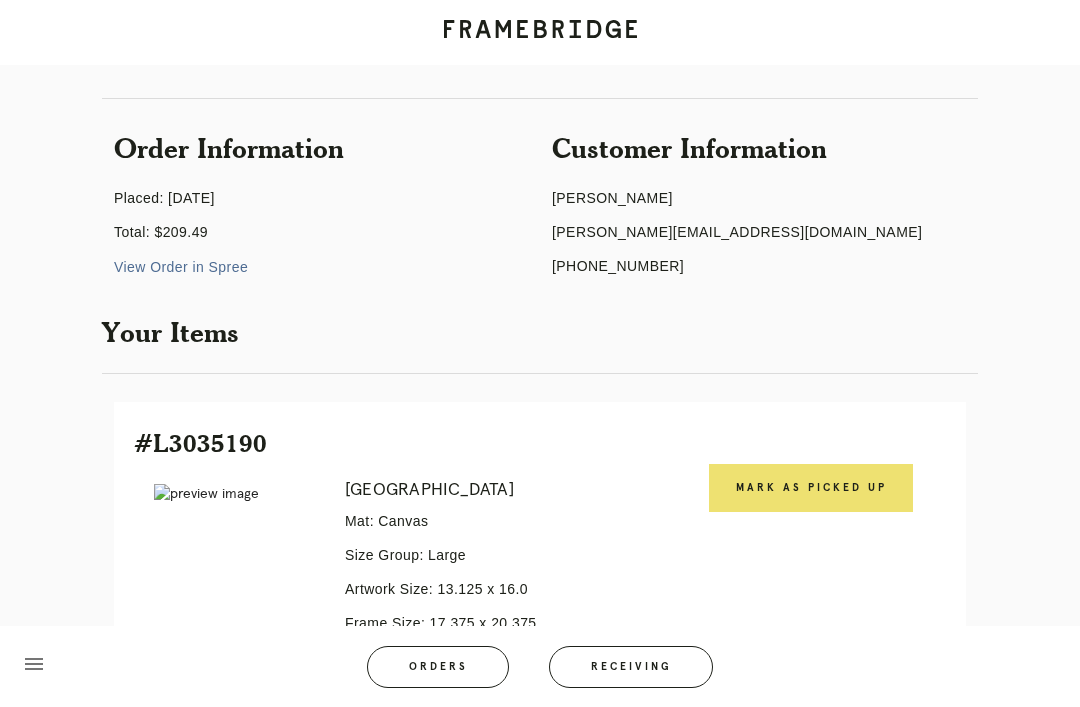 scroll, scrollTop: 207, scrollLeft: 0, axis: vertical 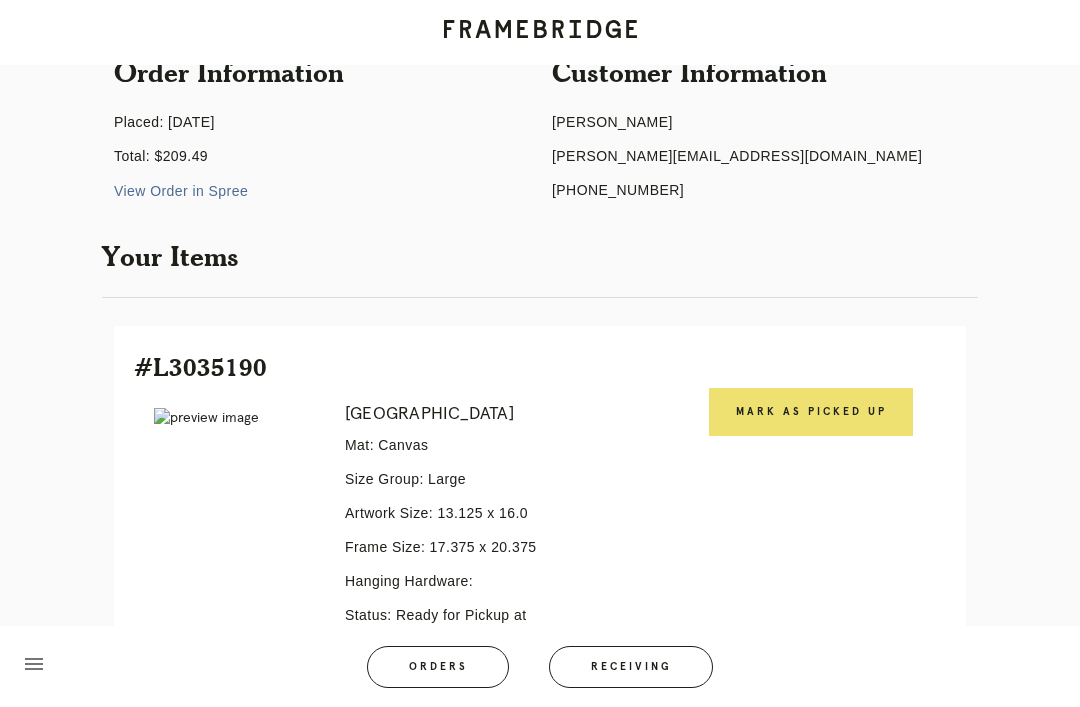 click on "Mark as Picked Up" at bounding box center [811, 412] 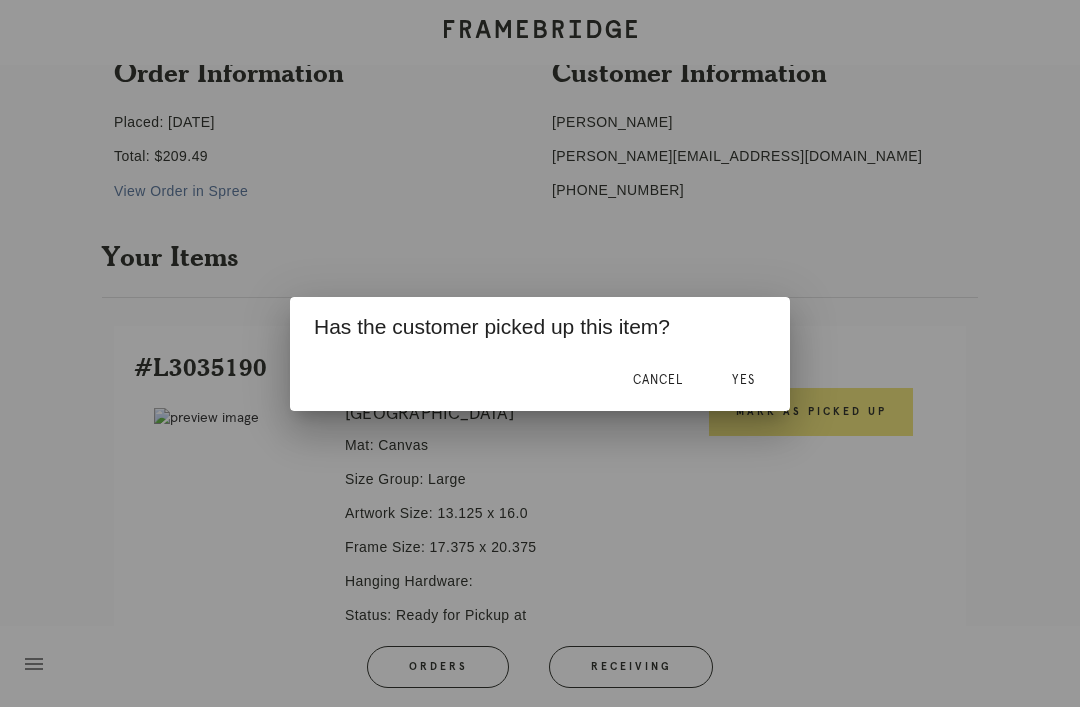 click on "Yes" at bounding box center [743, 381] 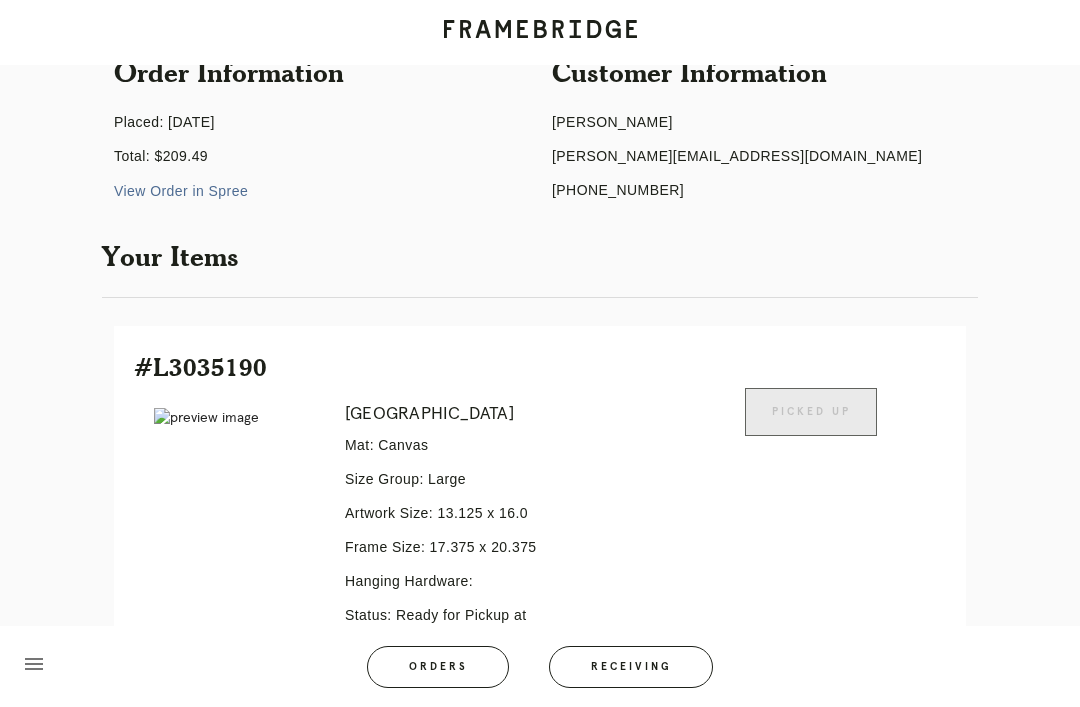 click on "Orders" at bounding box center (438, 667) 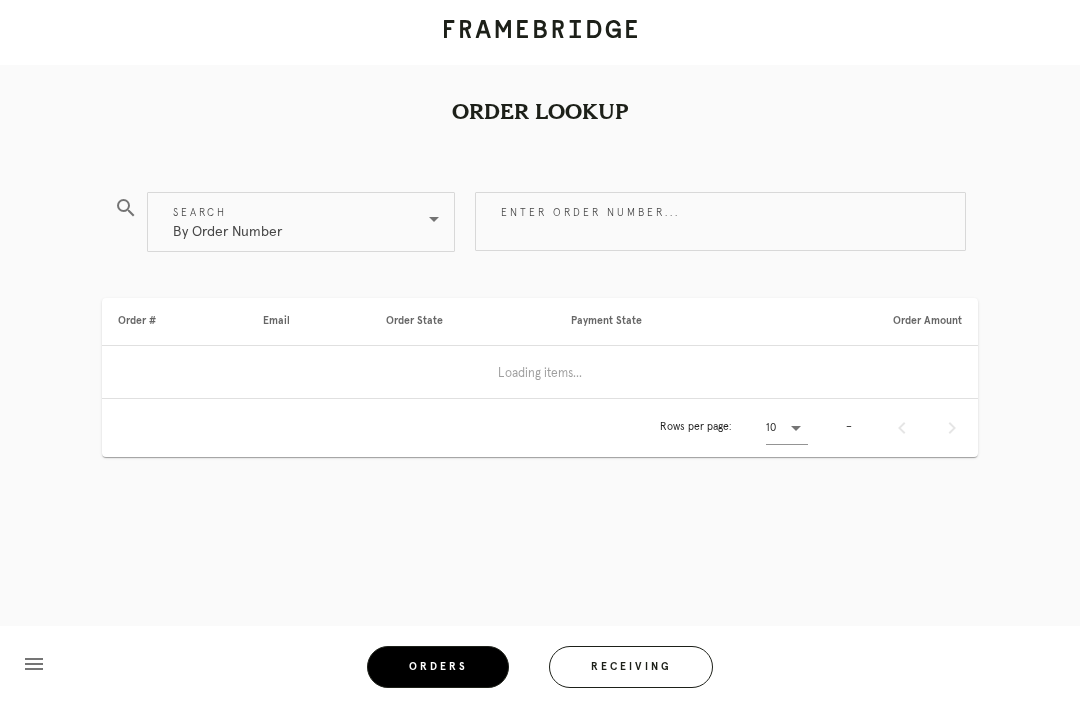 scroll, scrollTop: 0, scrollLeft: 0, axis: both 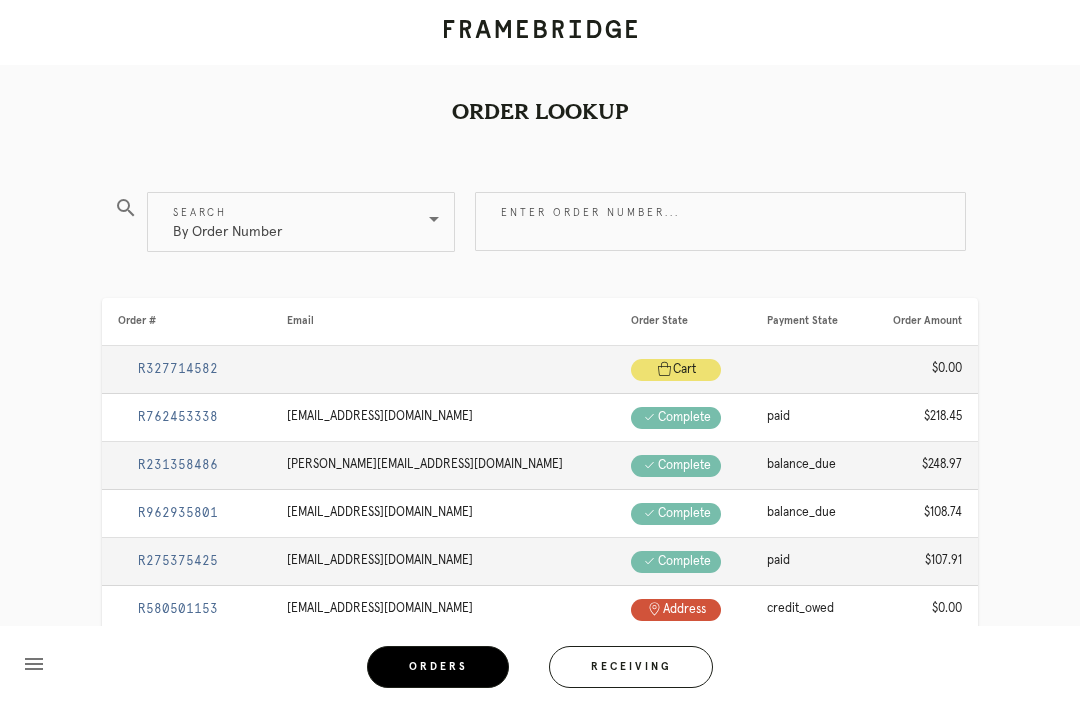 click on "Enter order number..." at bounding box center [720, 221] 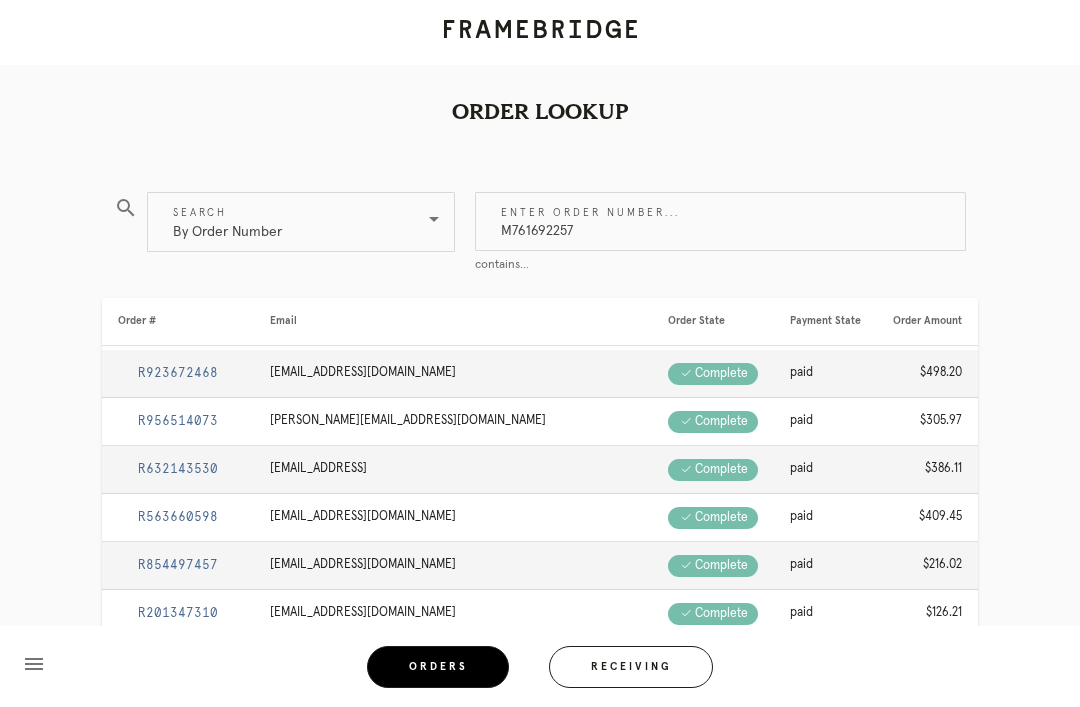 type on "M761692257" 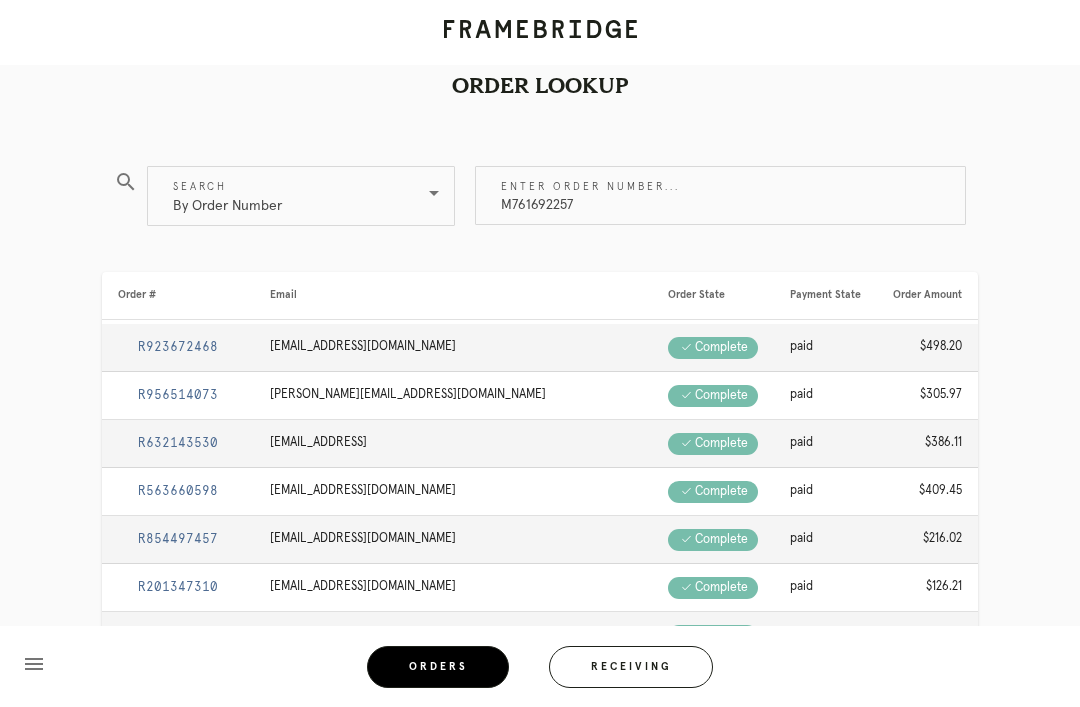 scroll, scrollTop: 0, scrollLeft: 0, axis: both 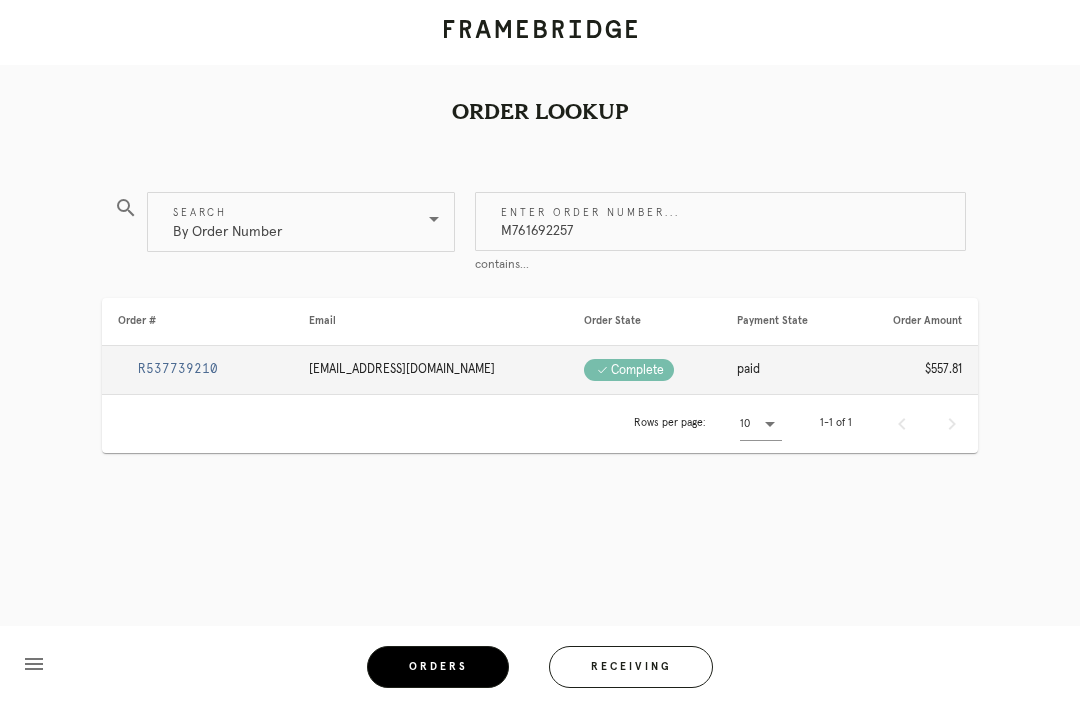click on "R537739210" at bounding box center (178, 369) 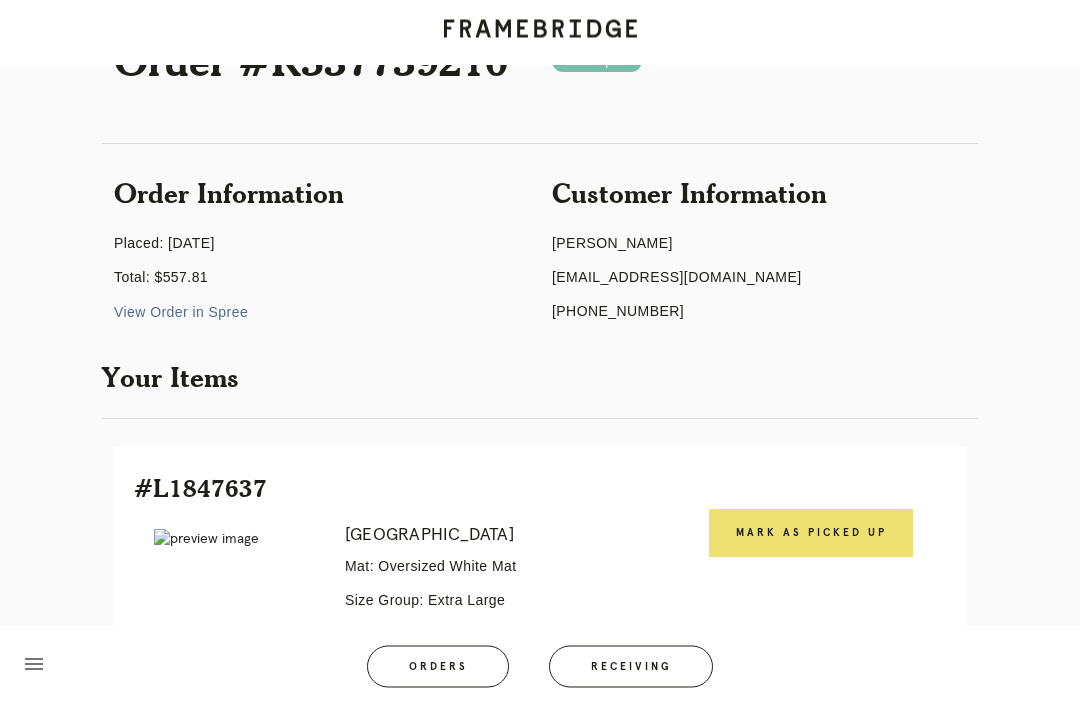 scroll, scrollTop: 86, scrollLeft: 0, axis: vertical 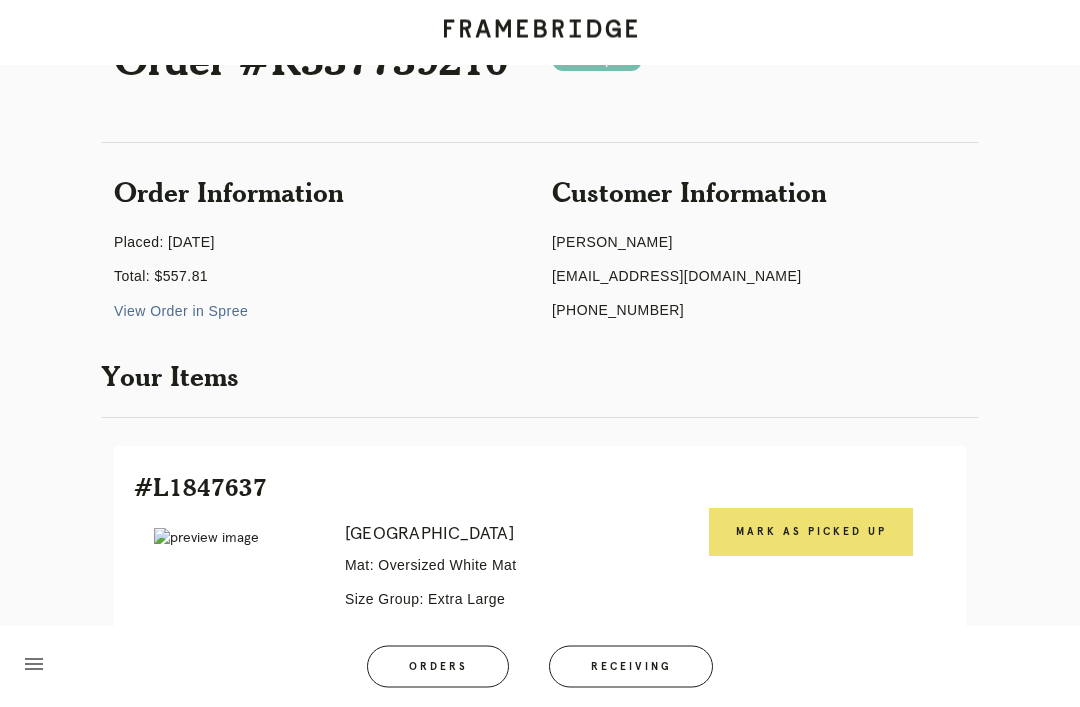 click on "Mark as Picked Up" at bounding box center (811, 533) 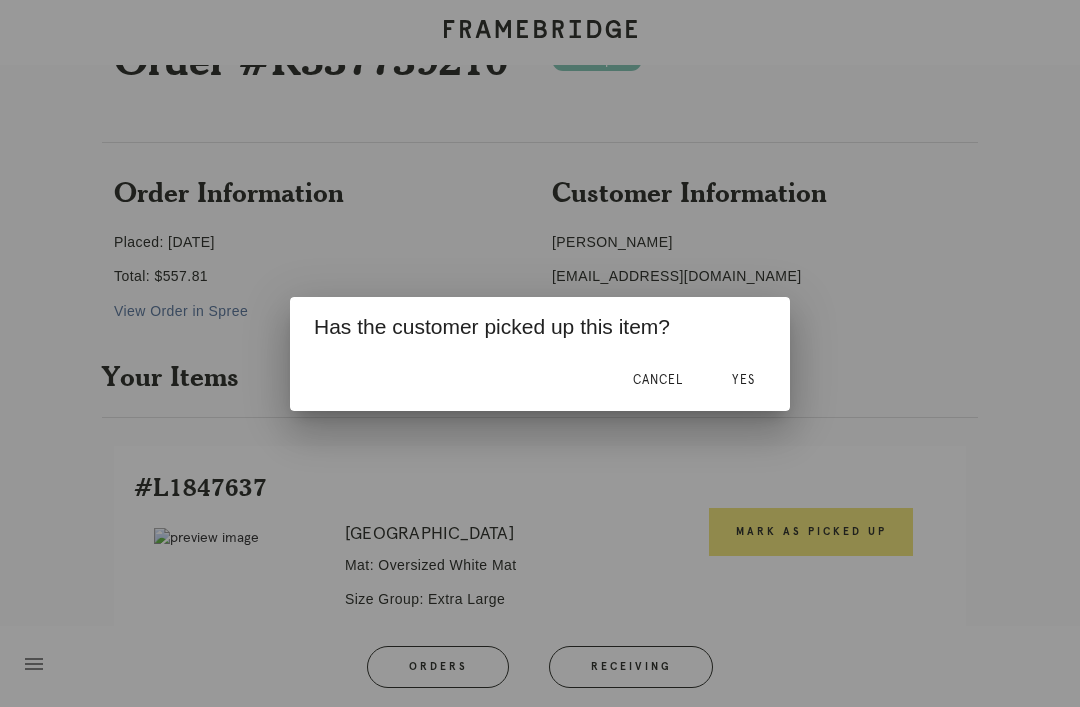 click on "Yes" at bounding box center [743, 380] 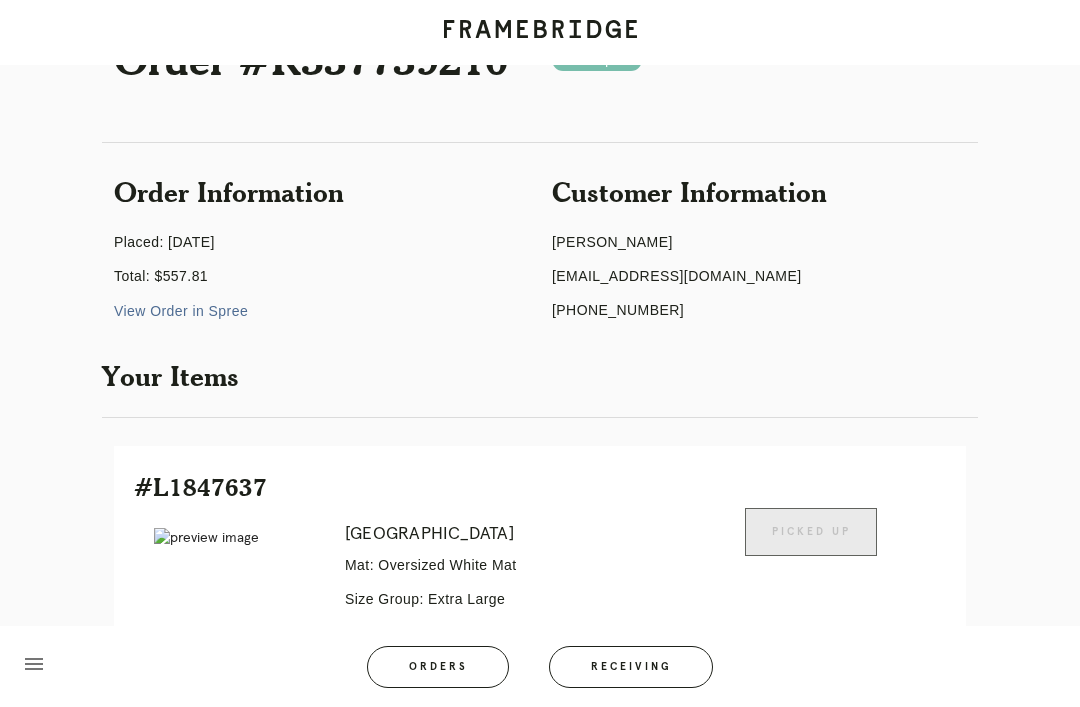 click on "Receiving" at bounding box center [631, 667] 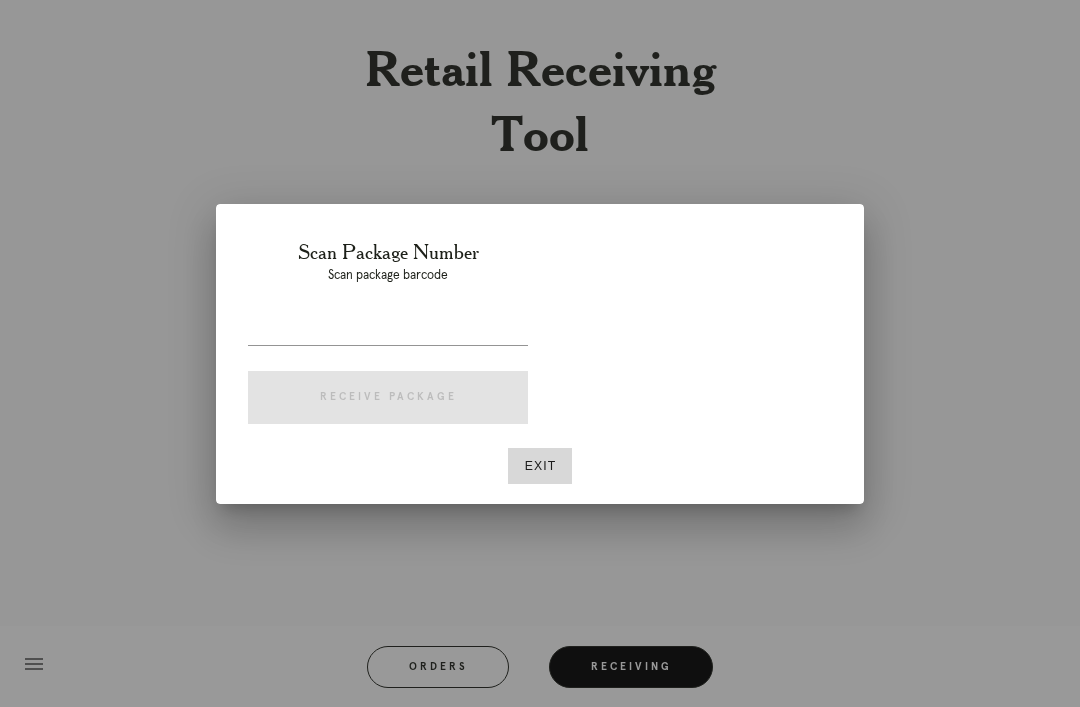 scroll, scrollTop: 64, scrollLeft: 0, axis: vertical 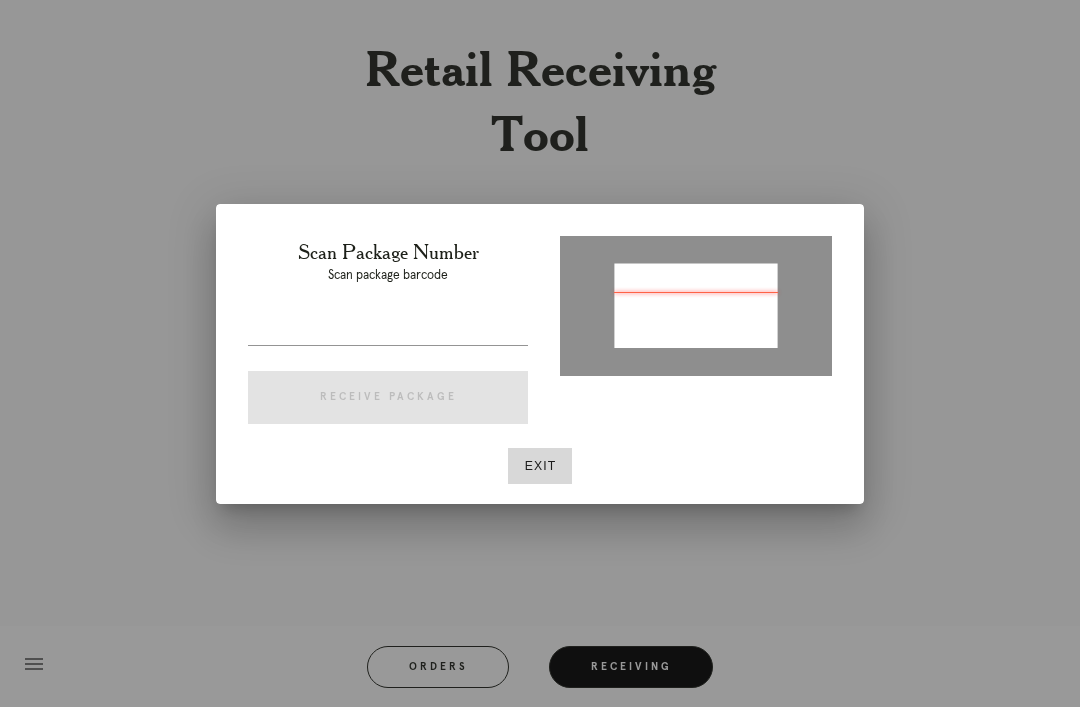 type on "P310463005502645" 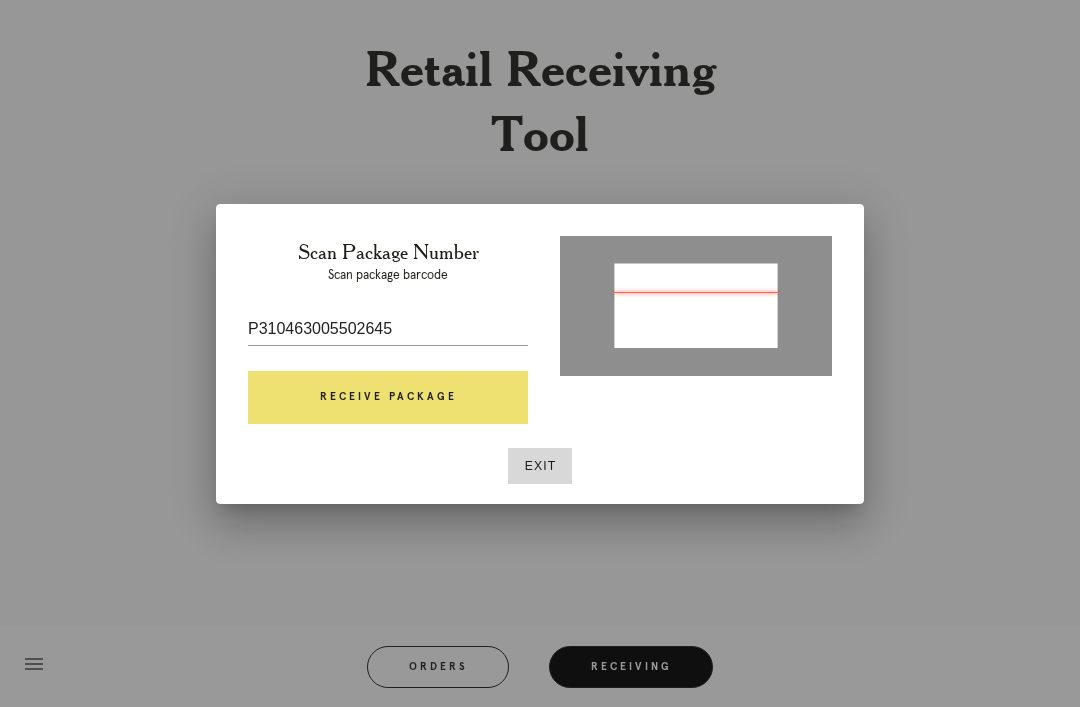 click on "Receive Package" at bounding box center [388, 398] 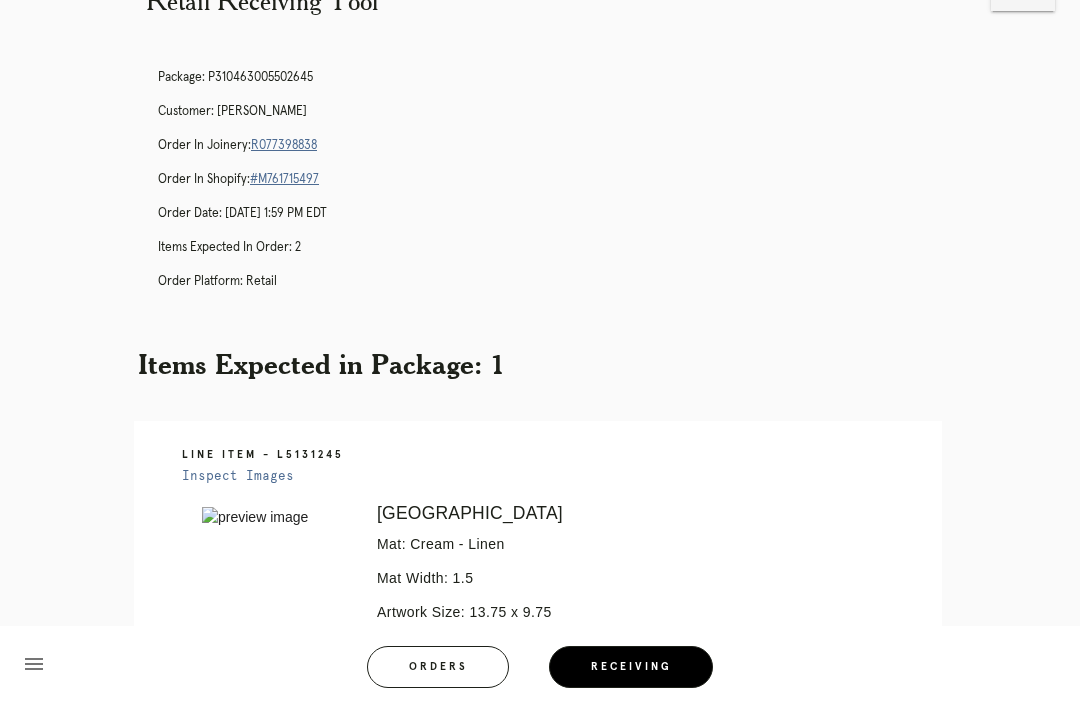 click on "Package: P310463005502645   Customer: Katie Langley
Order in Joinery:
R077398838
Order in Shopify:
#M761715497
Order Date:
06/15/2025  1:59 PM EDT
Items Expected in Order: 2   Order Platform: retail" at bounding box center [560, 188] 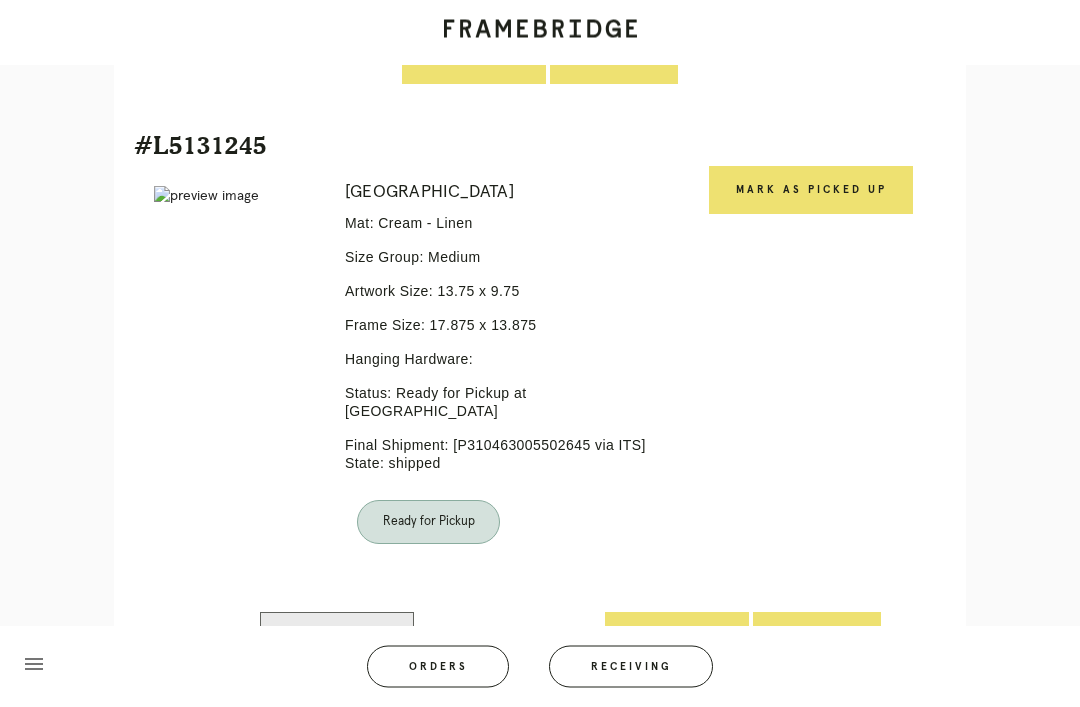 scroll, scrollTop: 940, scrollLeft: 0, axis: vertical 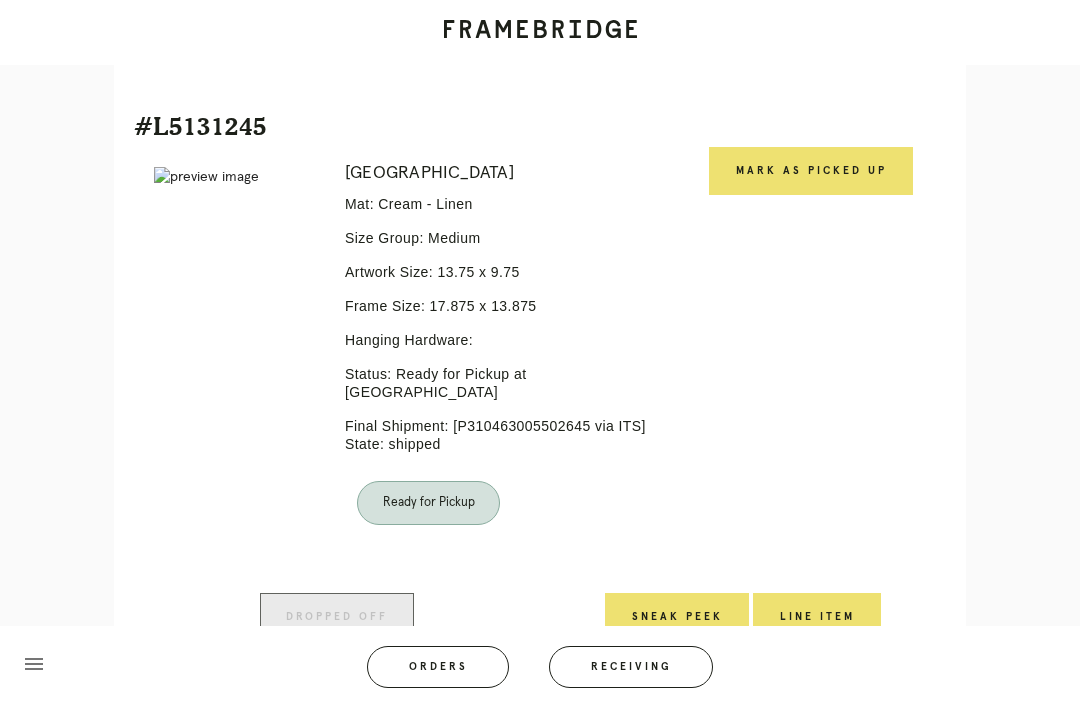 click on "Mark as Picked Up" at bounding box center (811, 171) 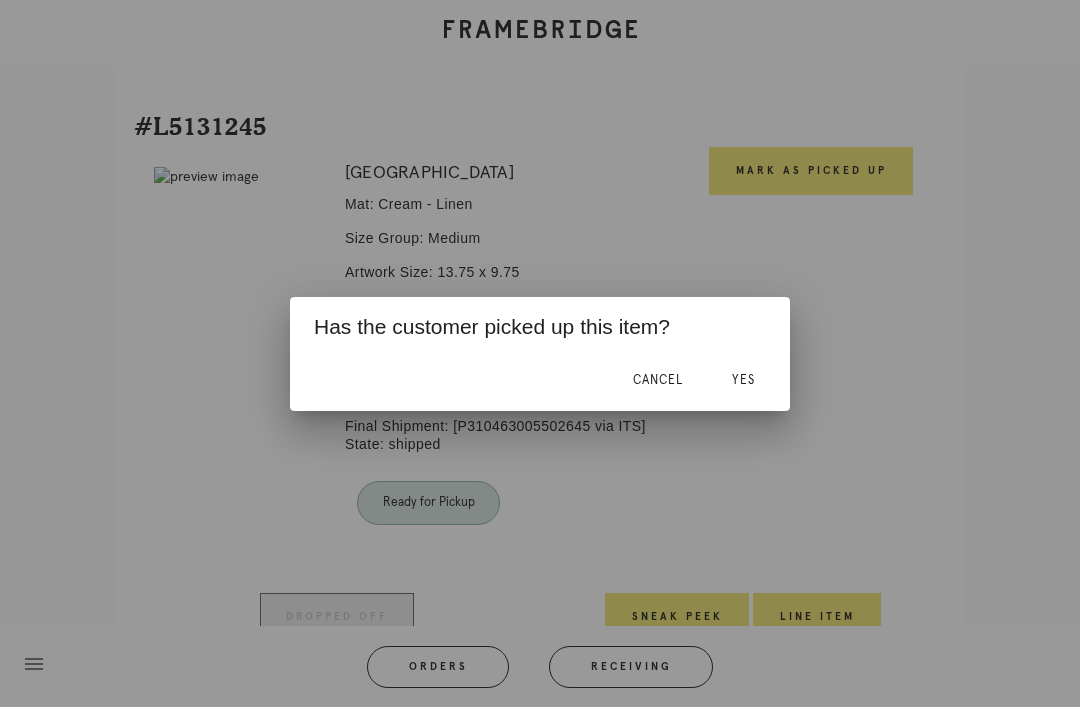 click on "Yes" at bounding box center (743, 380) 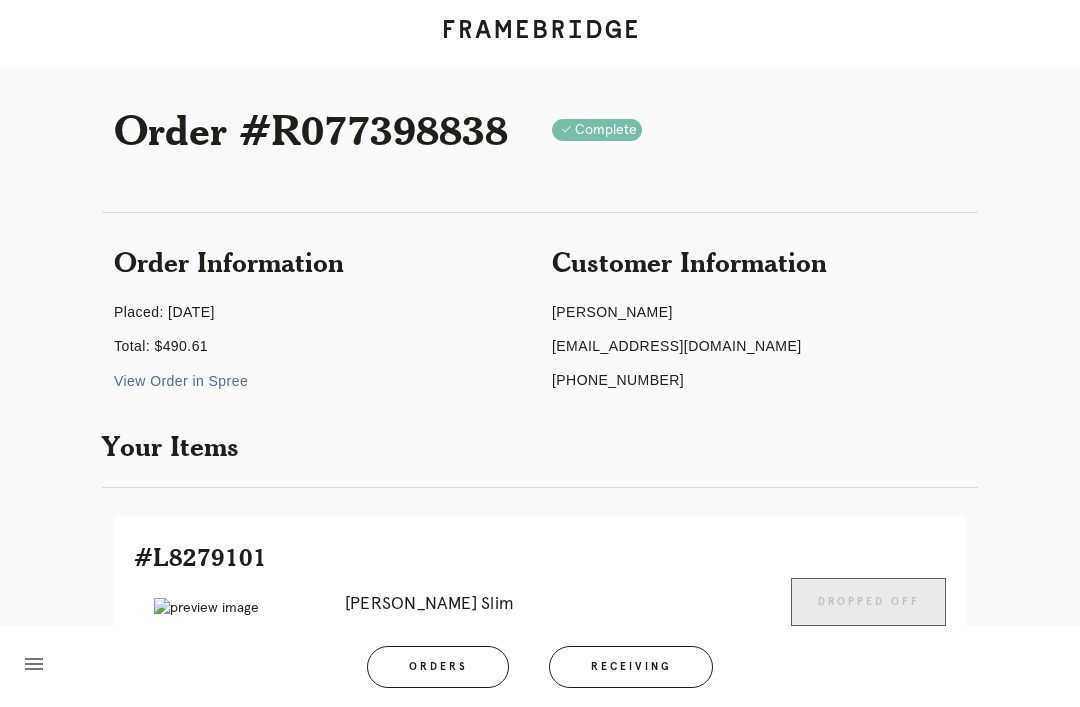 scroll, scrollTop: 0, scrollLeft: 0, axis: both 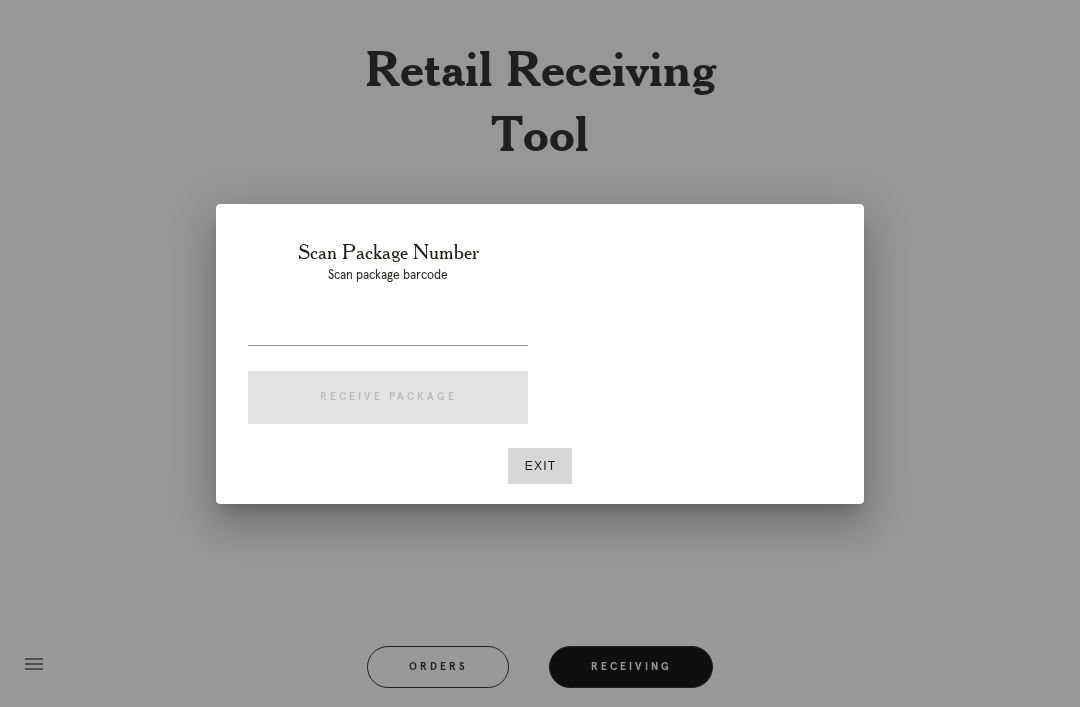click on "Exit" at bounding box center (540, 466) 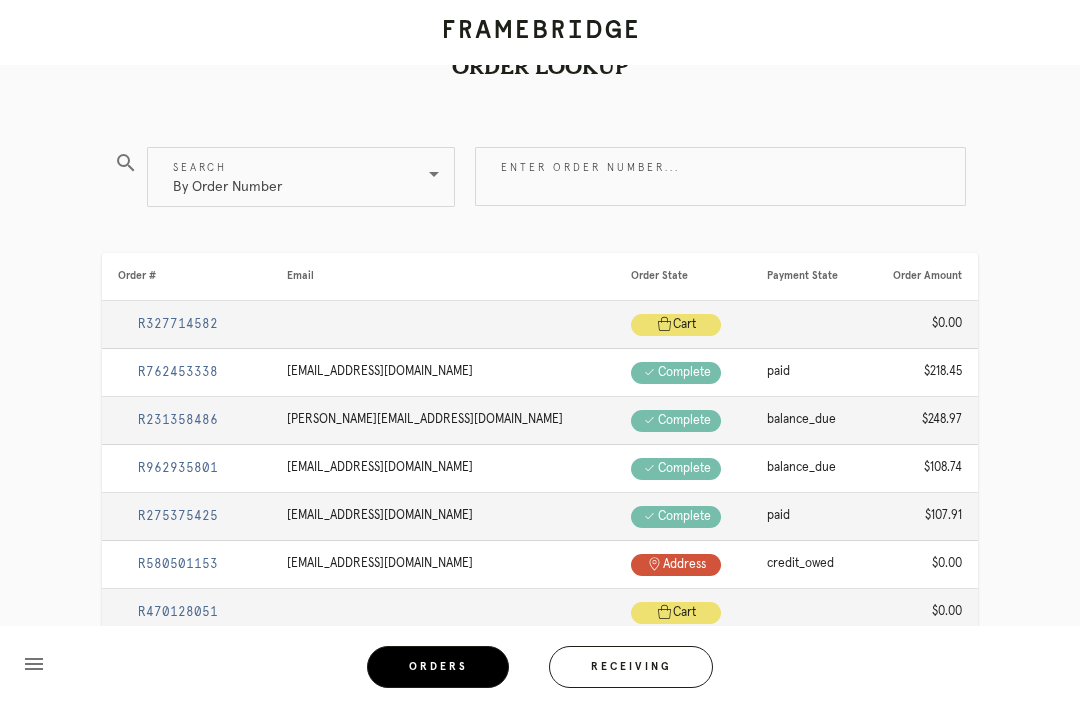 click on "Orders" at bounding box center (438, 667) 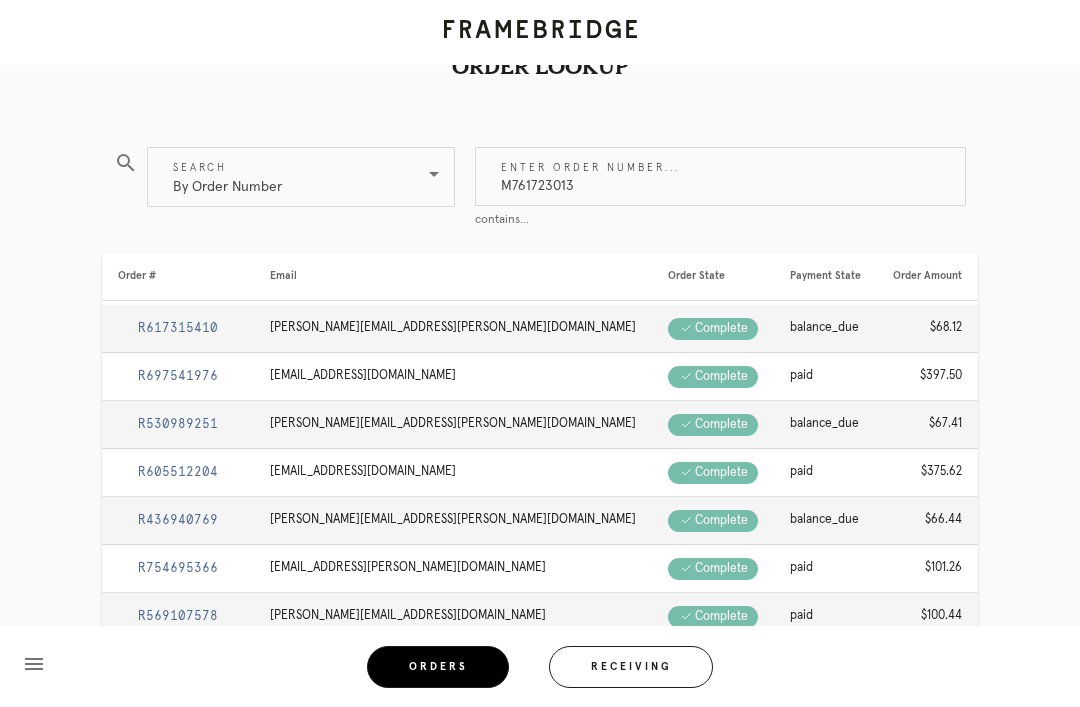 type on "M761723013" 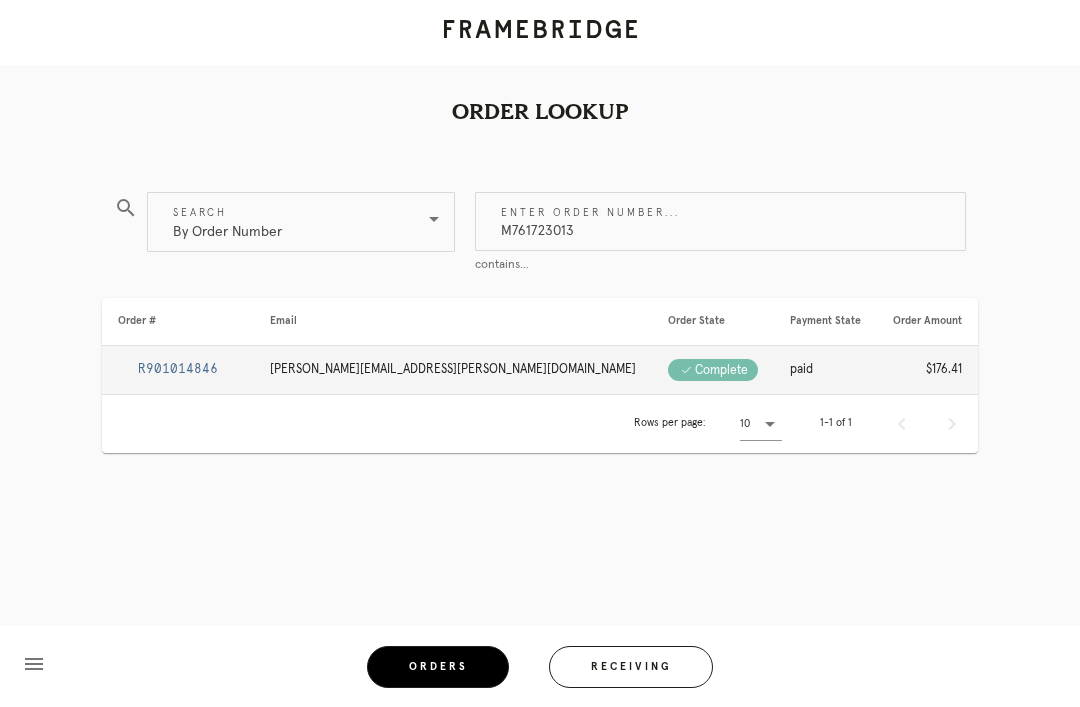 click on "R901014846" at bounding box center (178, 369) 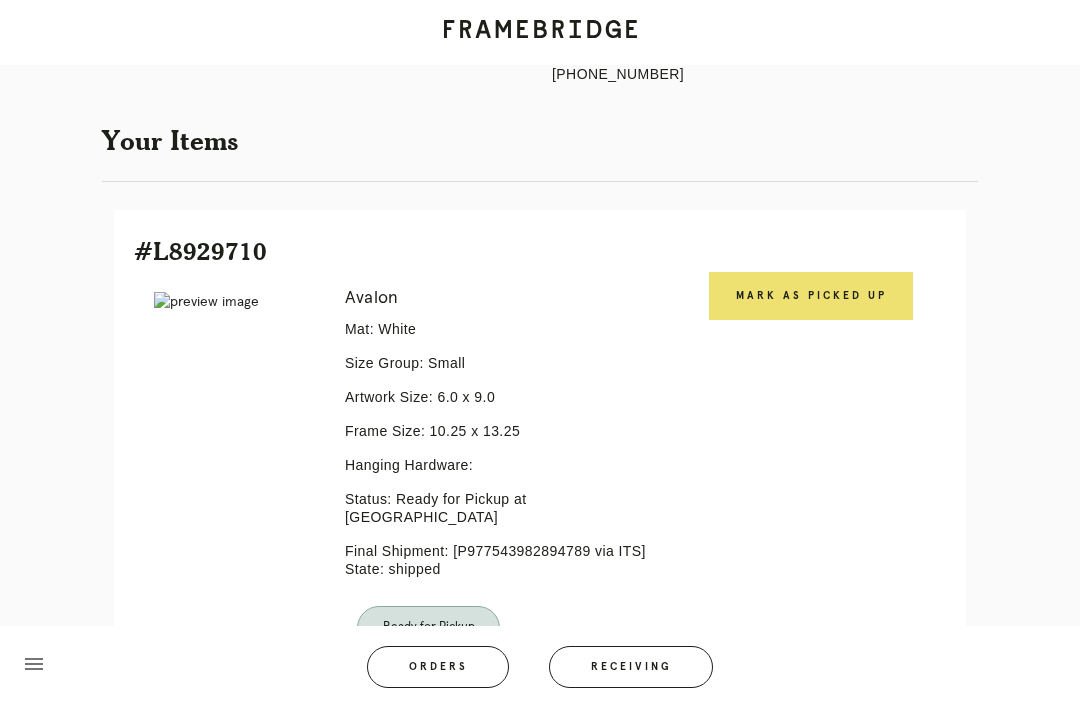 scroll, scrollTop: 446, scrollLeft: 0, axis: vertical 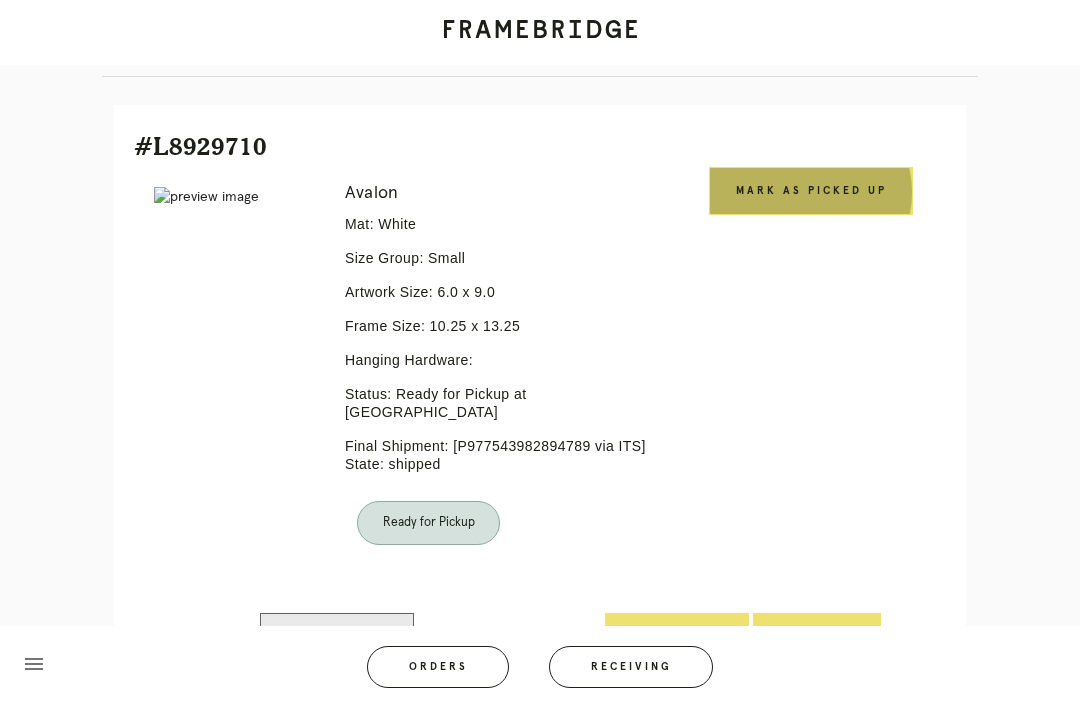 click on "Mark as Picked Up" at bounding box center [811, 191] 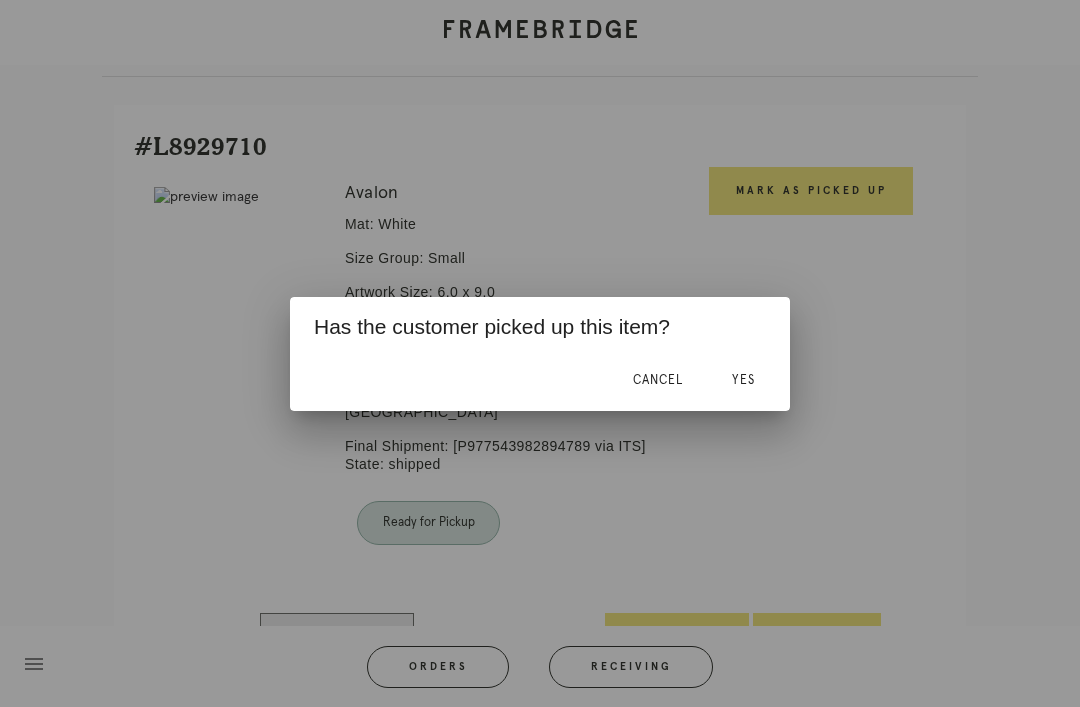 click on "Yes" at bounding box center [743, 380] 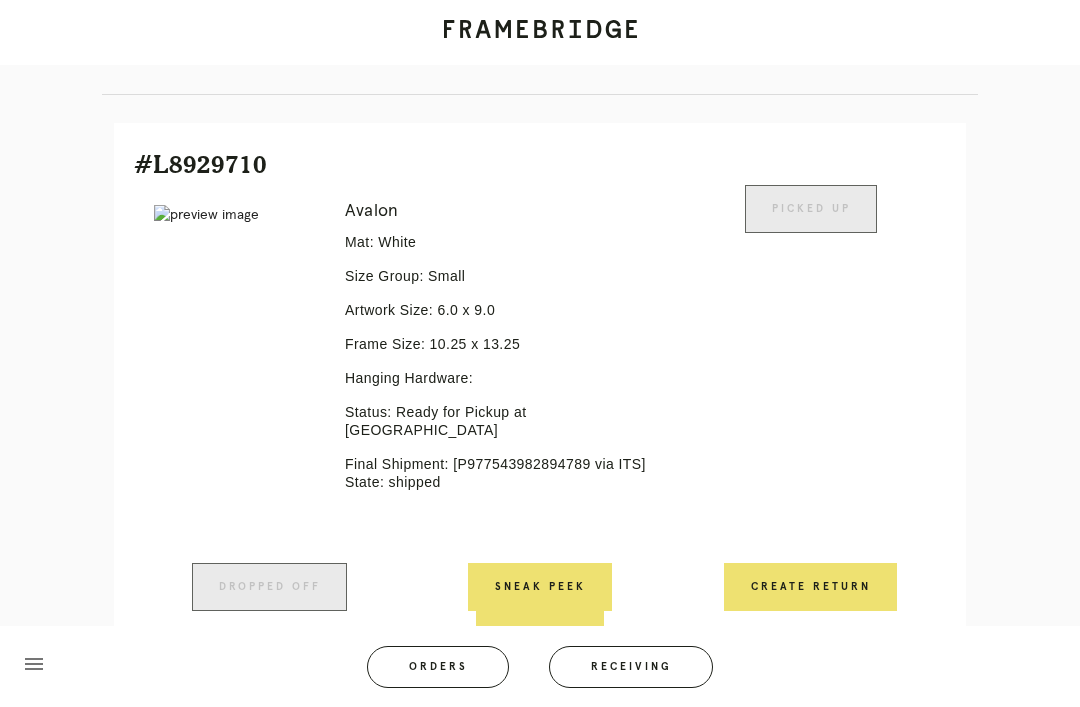 click on "Receiving" at bounding box center (631, 667) 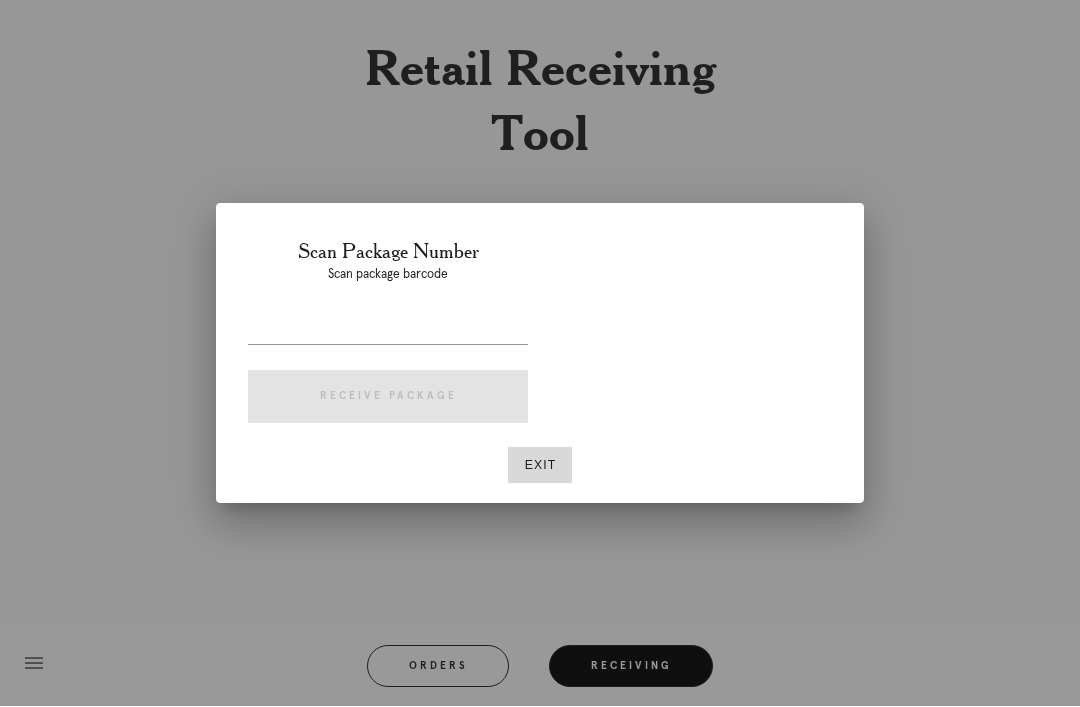 scroll, scrollTop: 64, scrollLeft: 0, axis: vertical 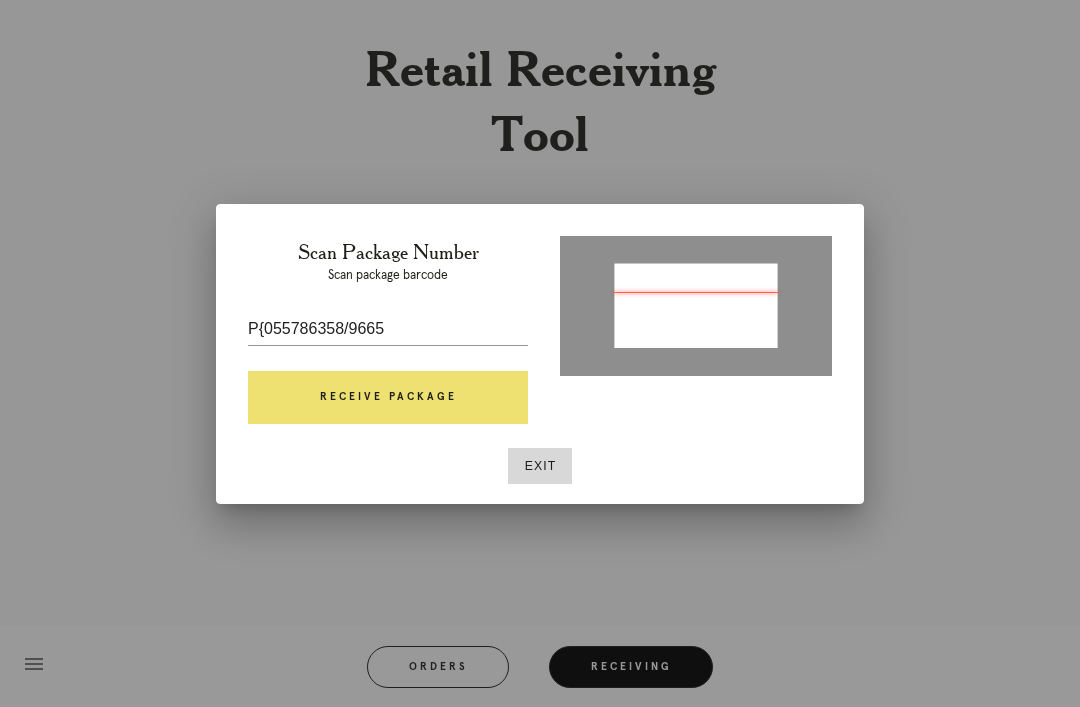 type on "P805578646809665" 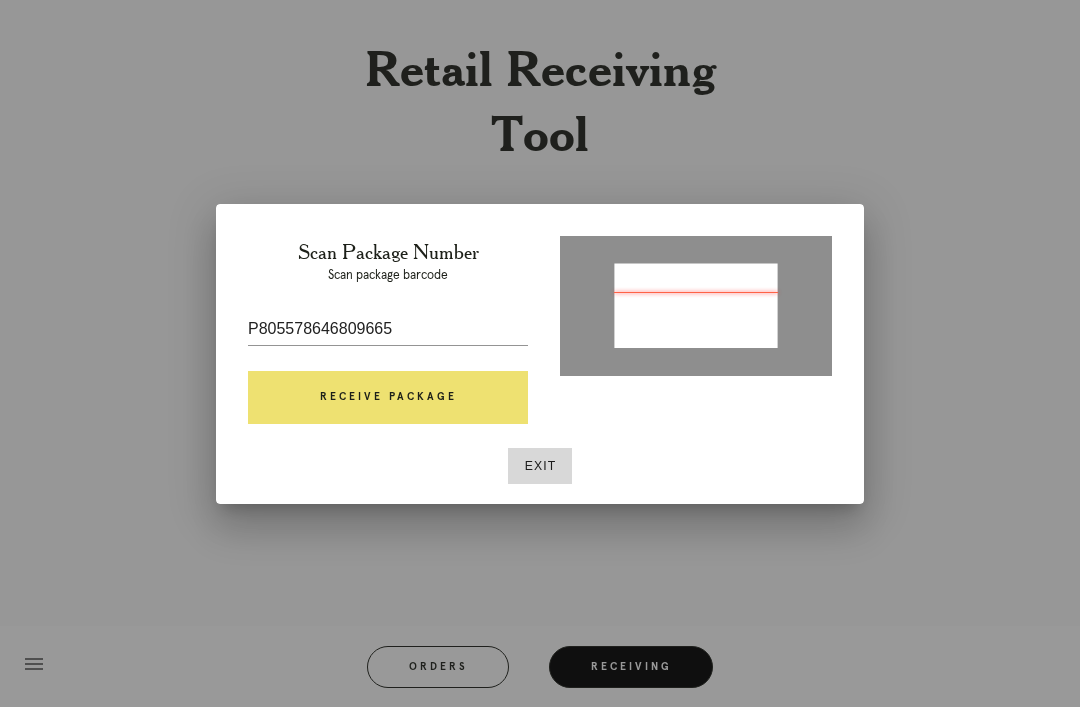click on "Receive Package" at bounding box center [388, 398] 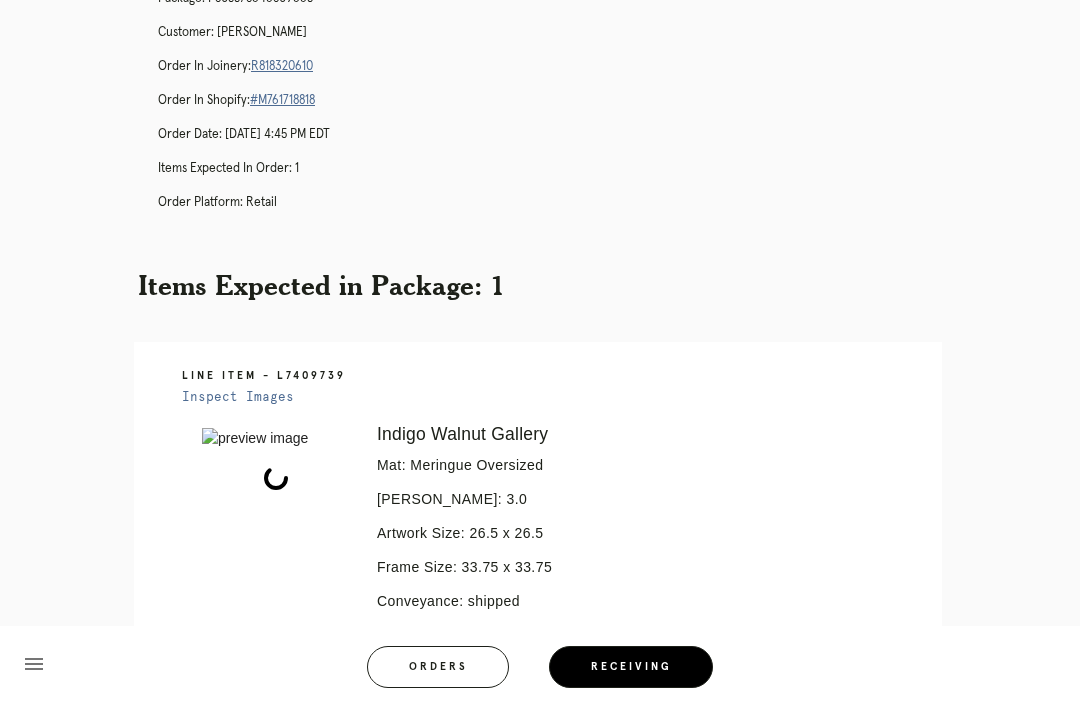 scroll, scrollTop: 144, scrollLeft: 0, axis: vertical 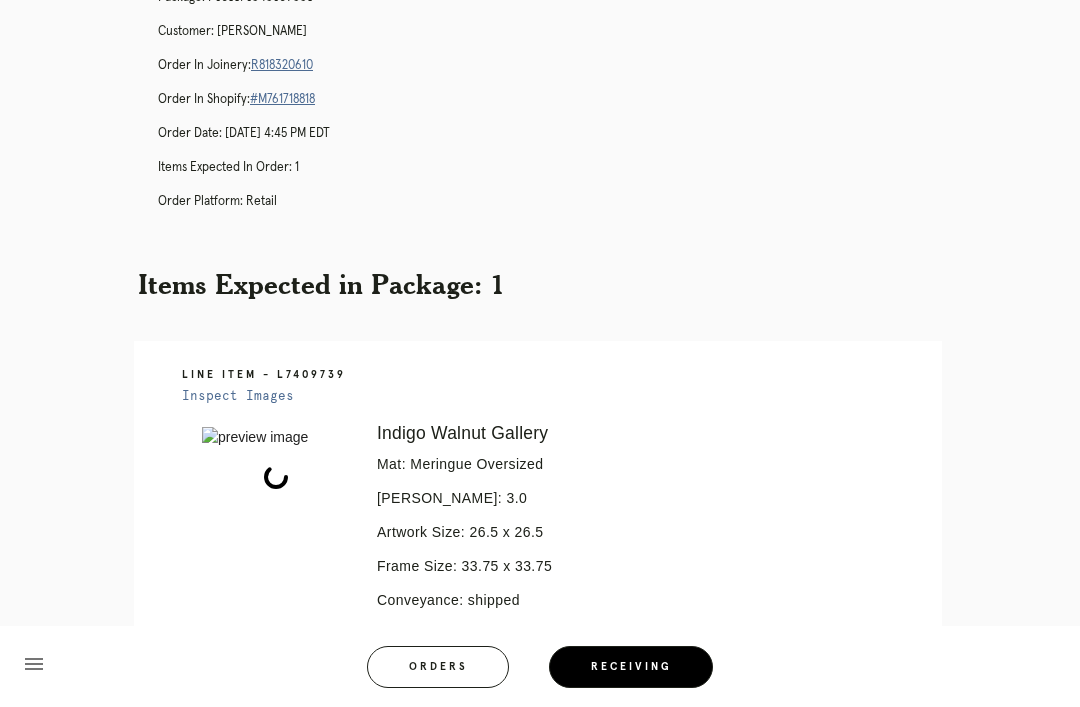 click on "R818320610" at bounding box center (282, 65) 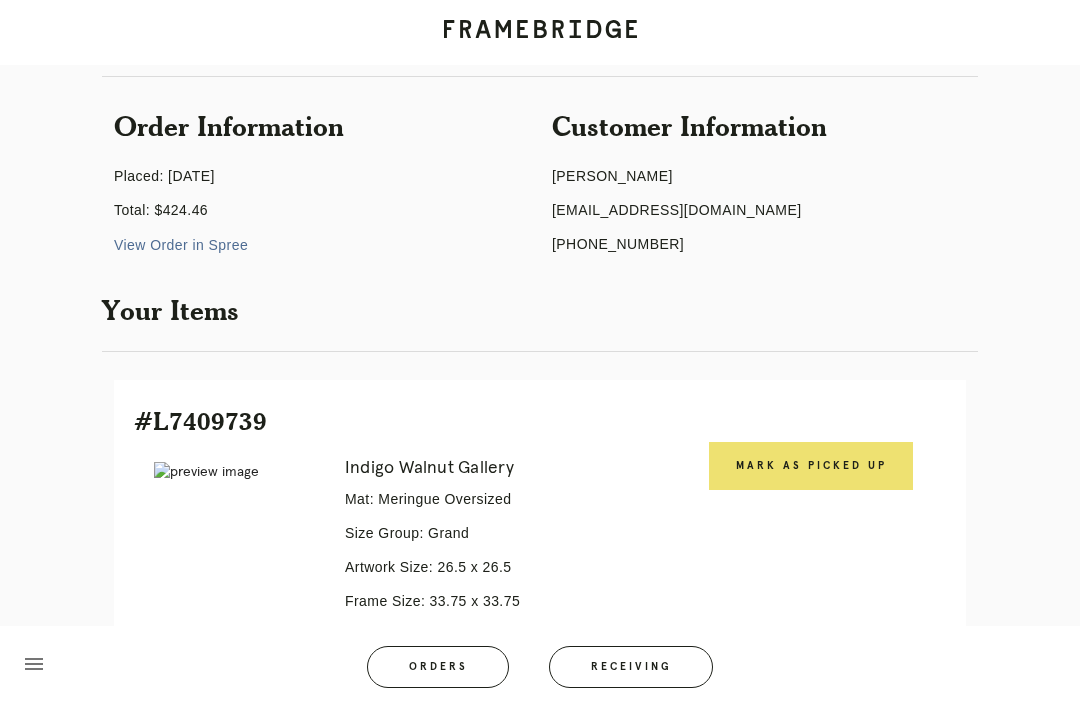 scroll, scrollTop: 359, scrollLeft: 0, axis: vertical 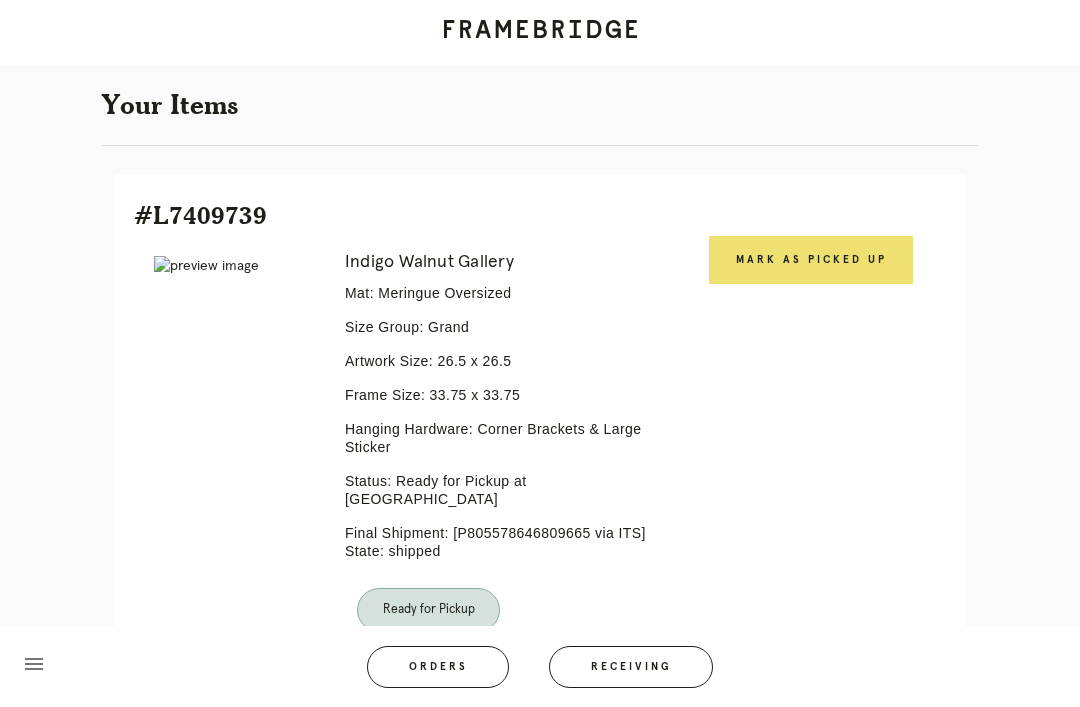 click on "Mark as Picked Up" at bounding box center (811, 260) 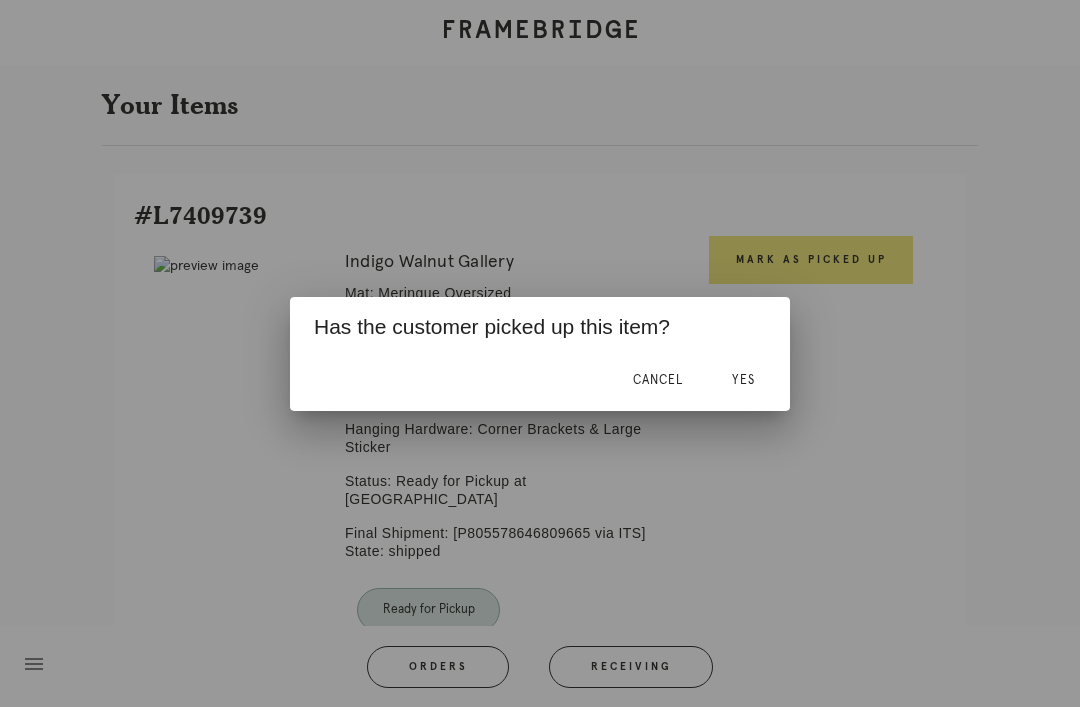 click on "Yes" at bounding box center [743, 381] 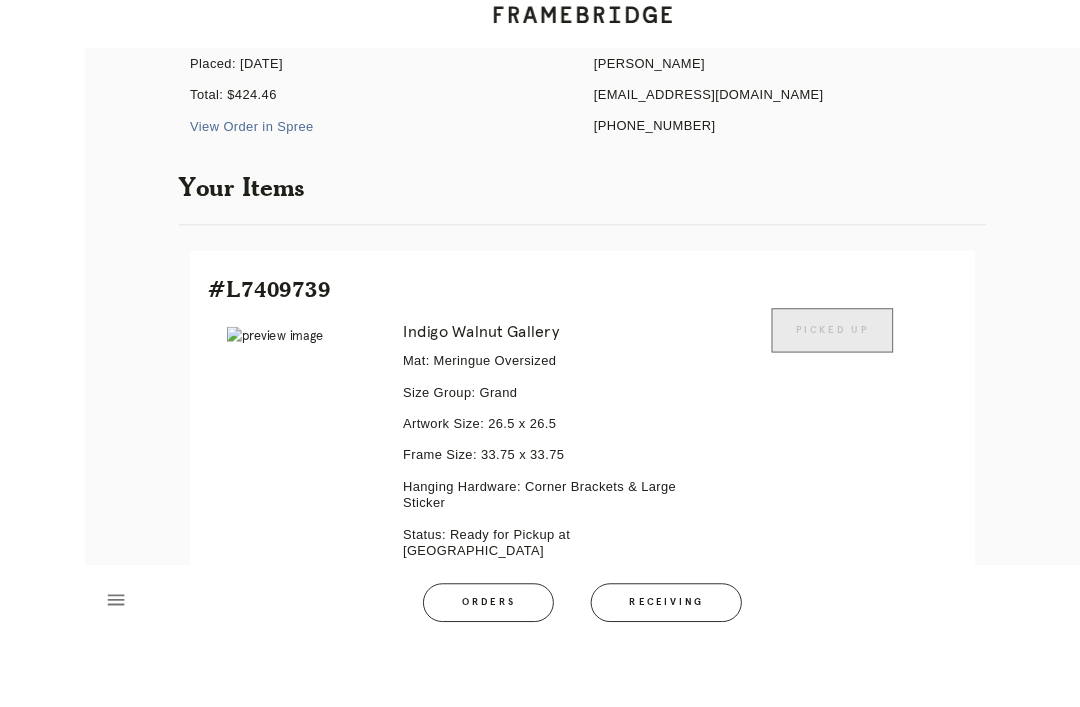 scroll, scrollTop: 366, scrollLeft: 0, axis: vertical 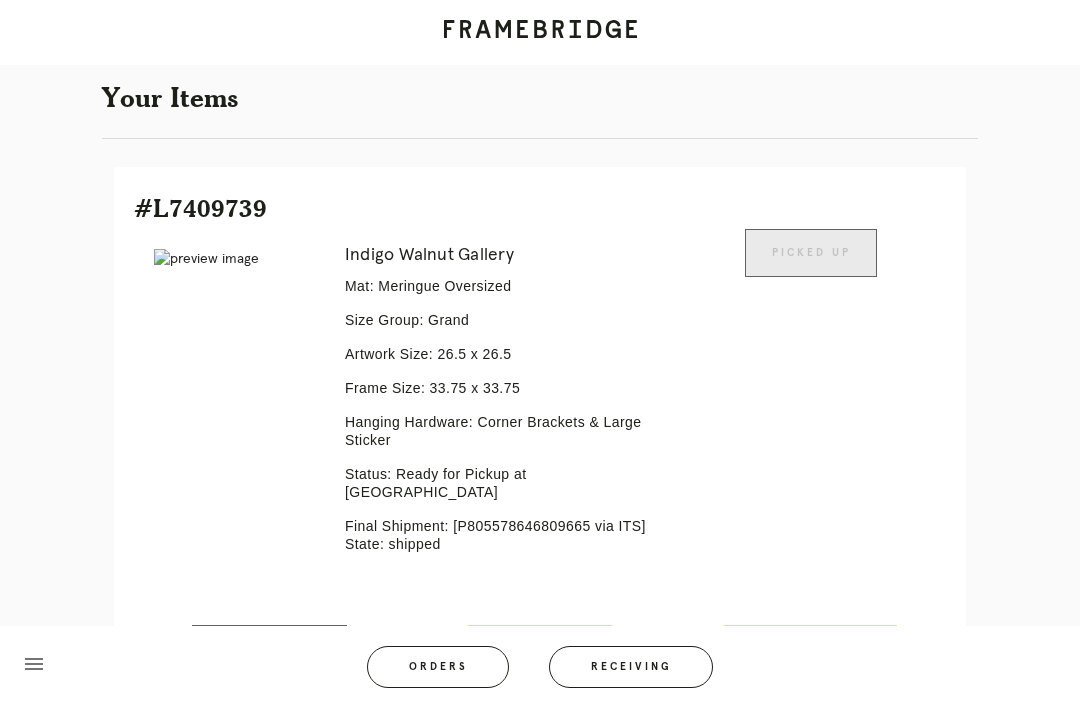 click on "Orders" at bounding box center (438, 667) 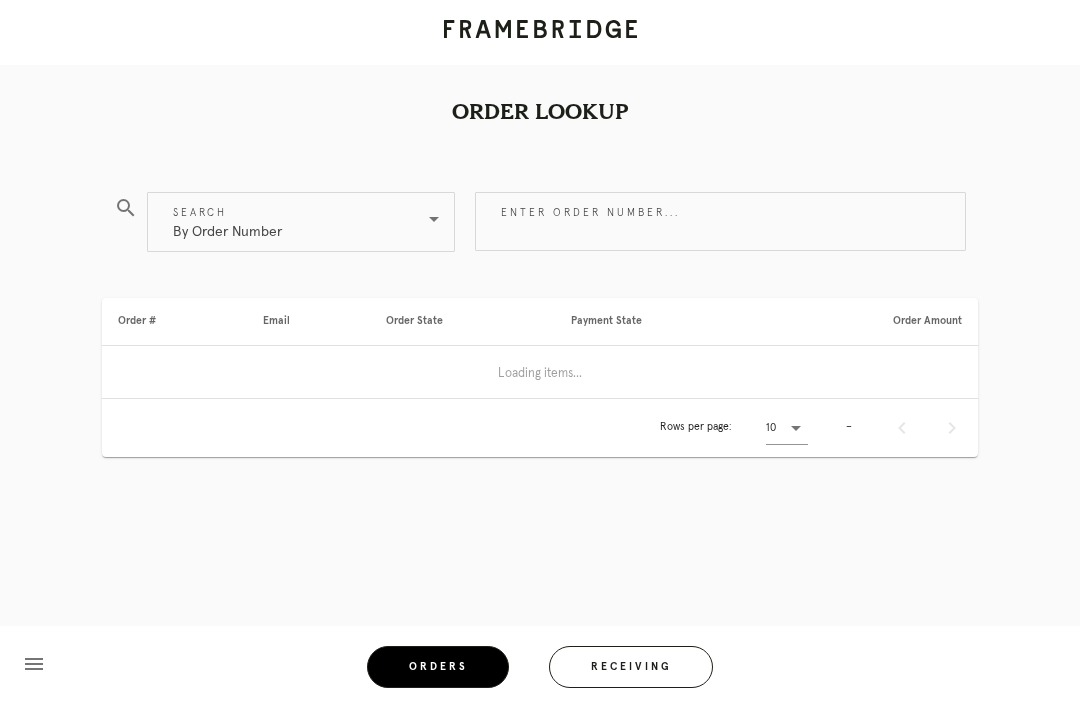 click on "Enter order number..." at bounding box center [720, 221] 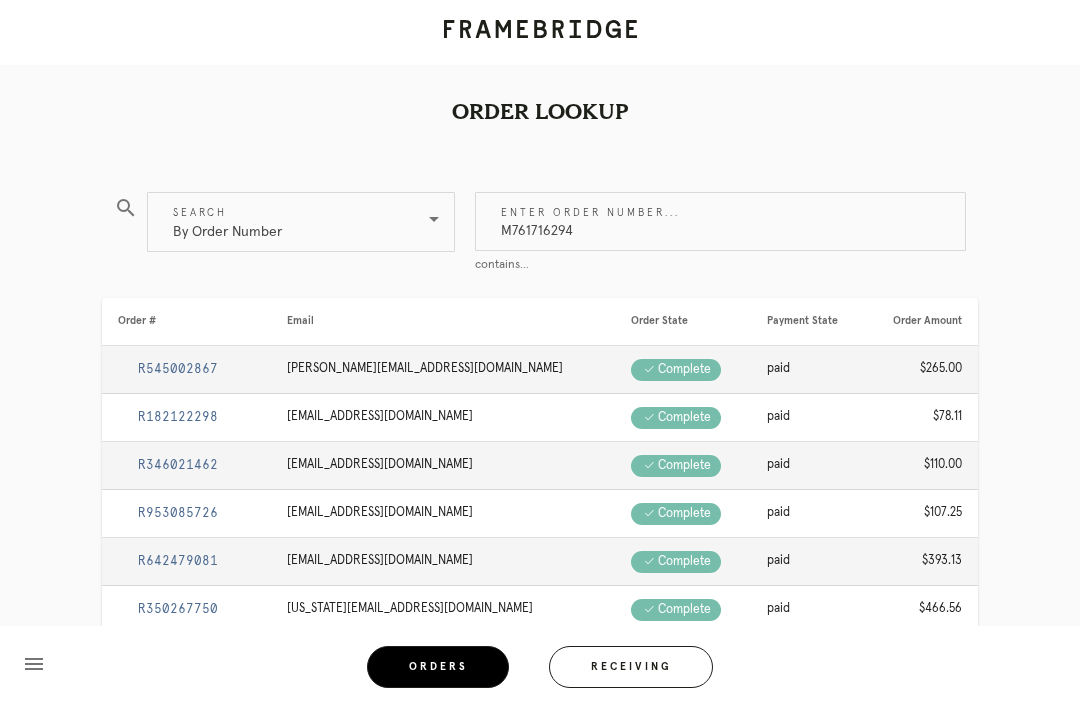 type on "M761716294" 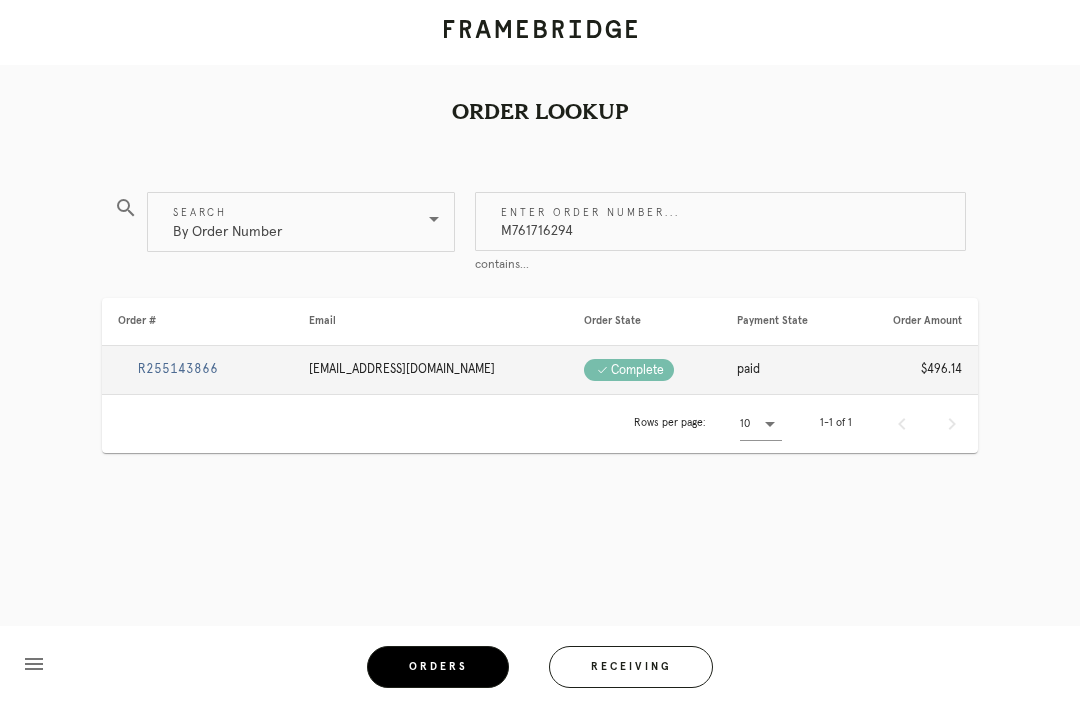 click on "R255143866" at bounding box center [178, 369] 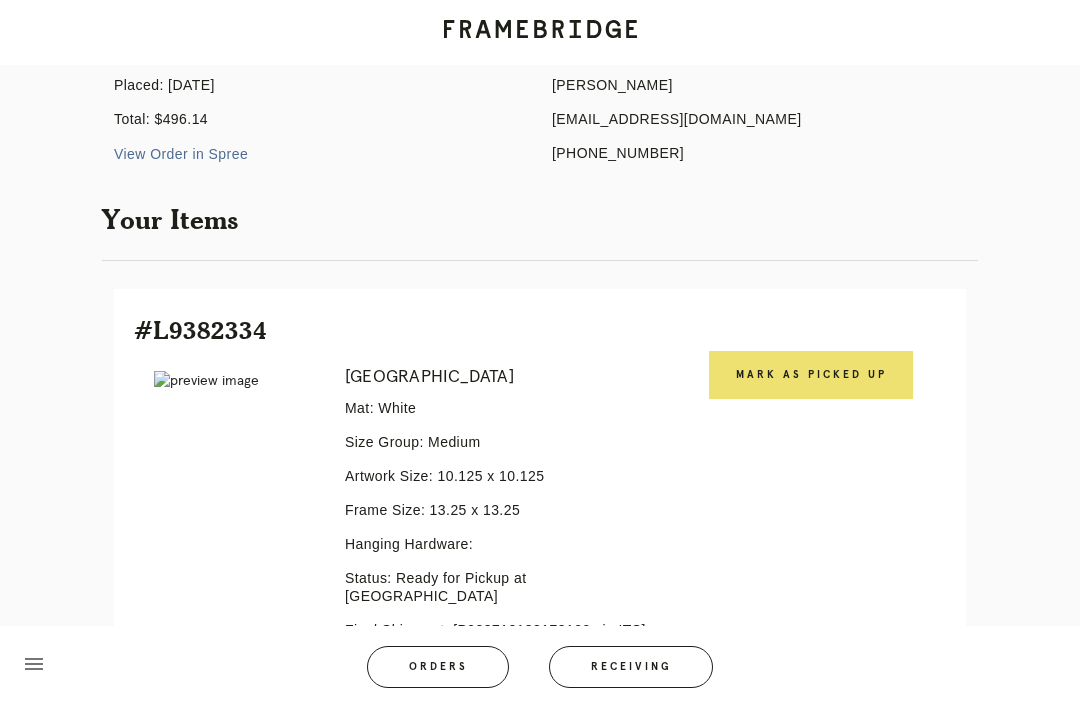 scroll, scrollTop: 235, scrollLeft: 0, axis: vertical 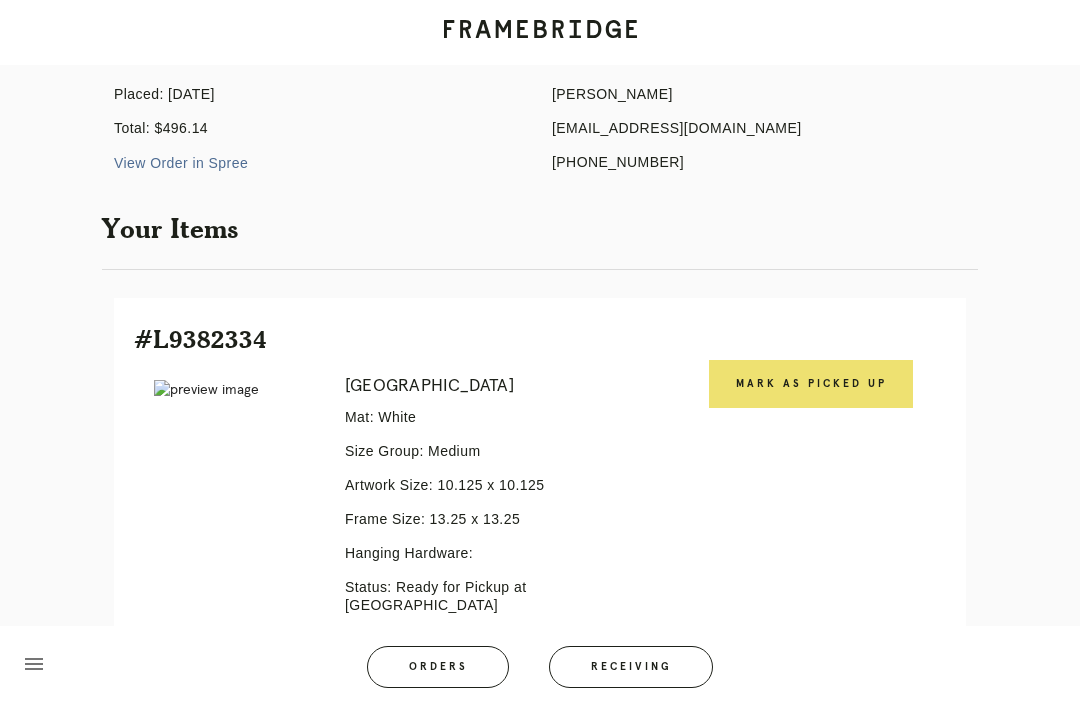 click on "#L9382334" at bounding box center [540, 339] 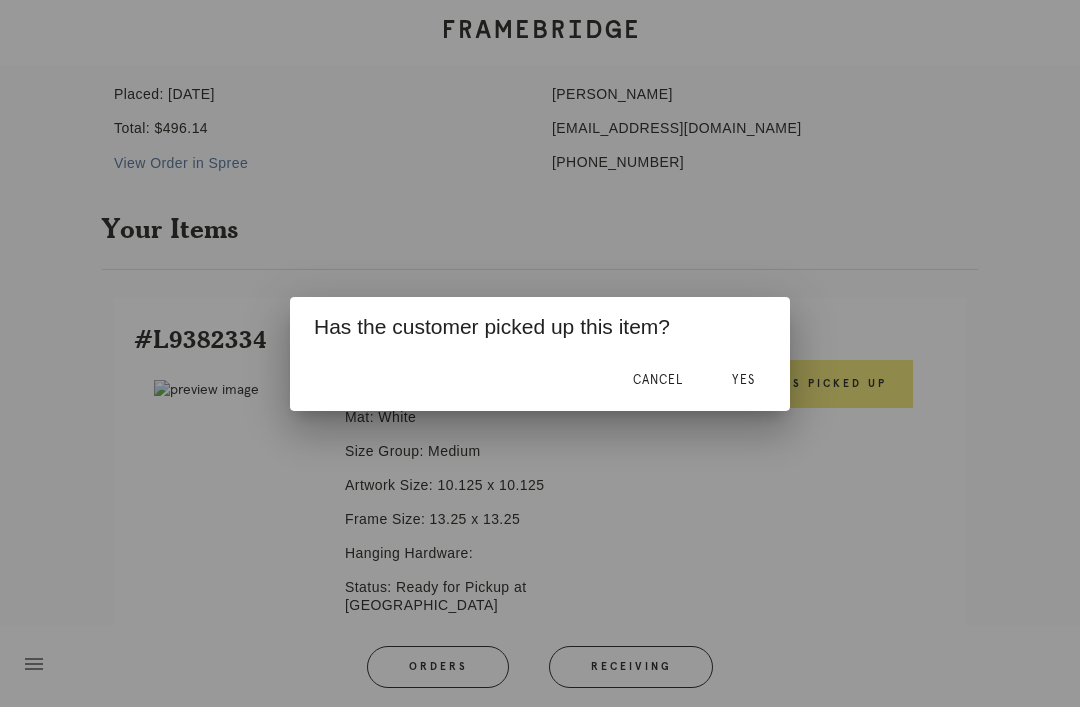 click on "Yes" at bounding box center [743, 380] 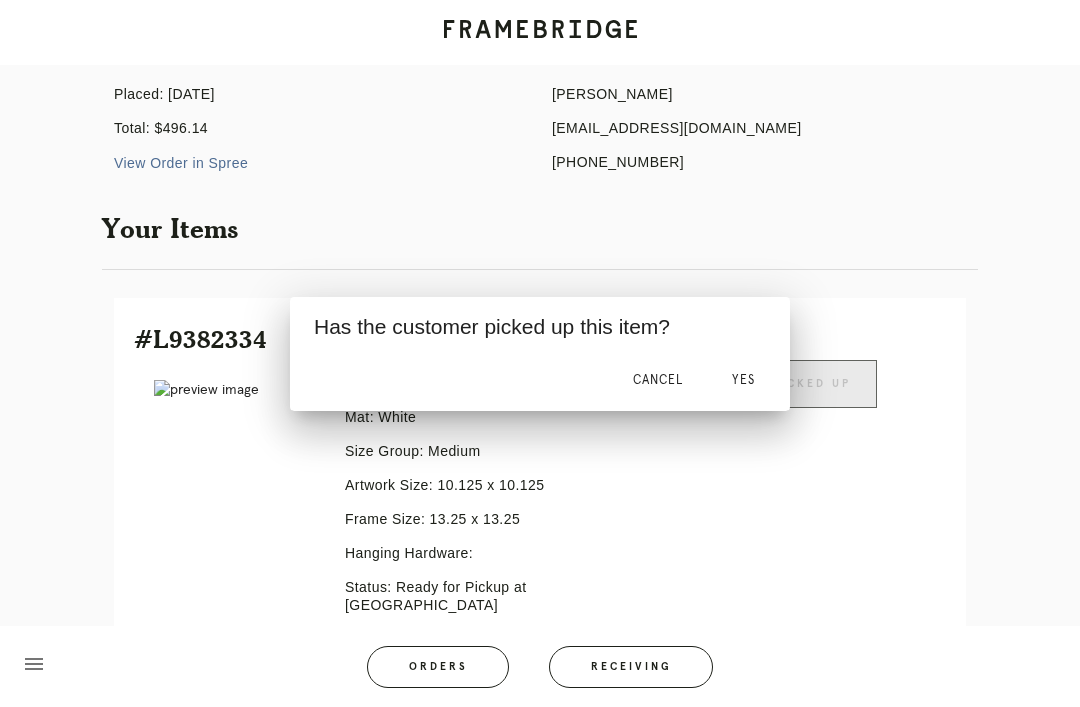 click on "Yes" at bounding box center (743, 380) 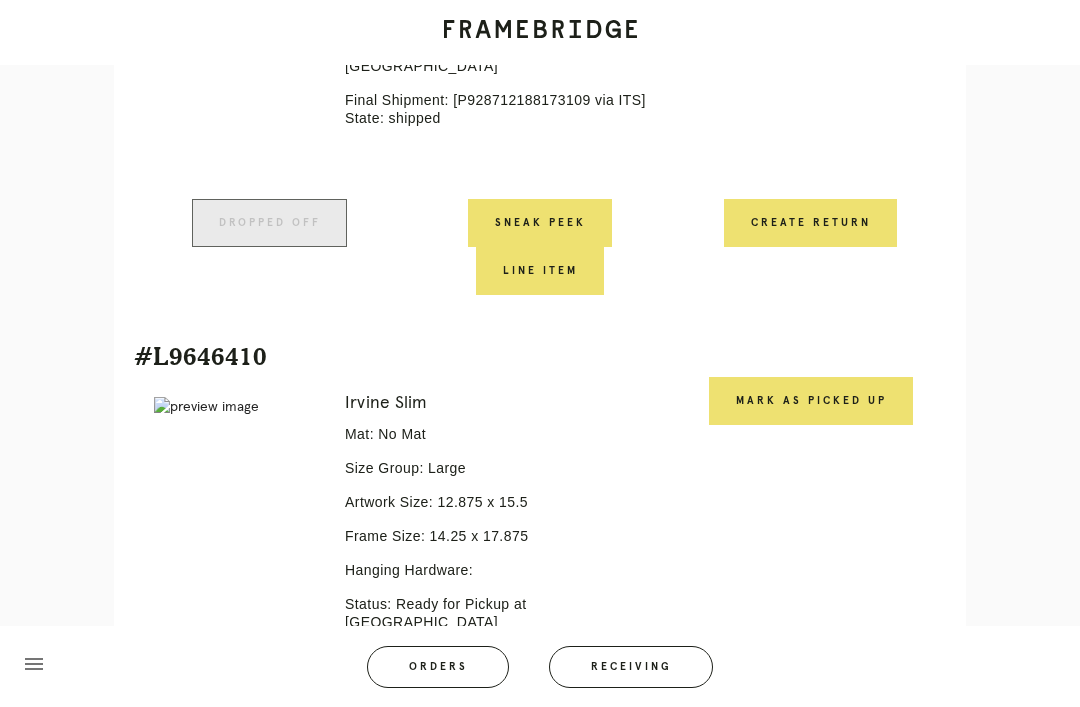 click on "Mark as Picked Up" at bounding box center (811, 401) 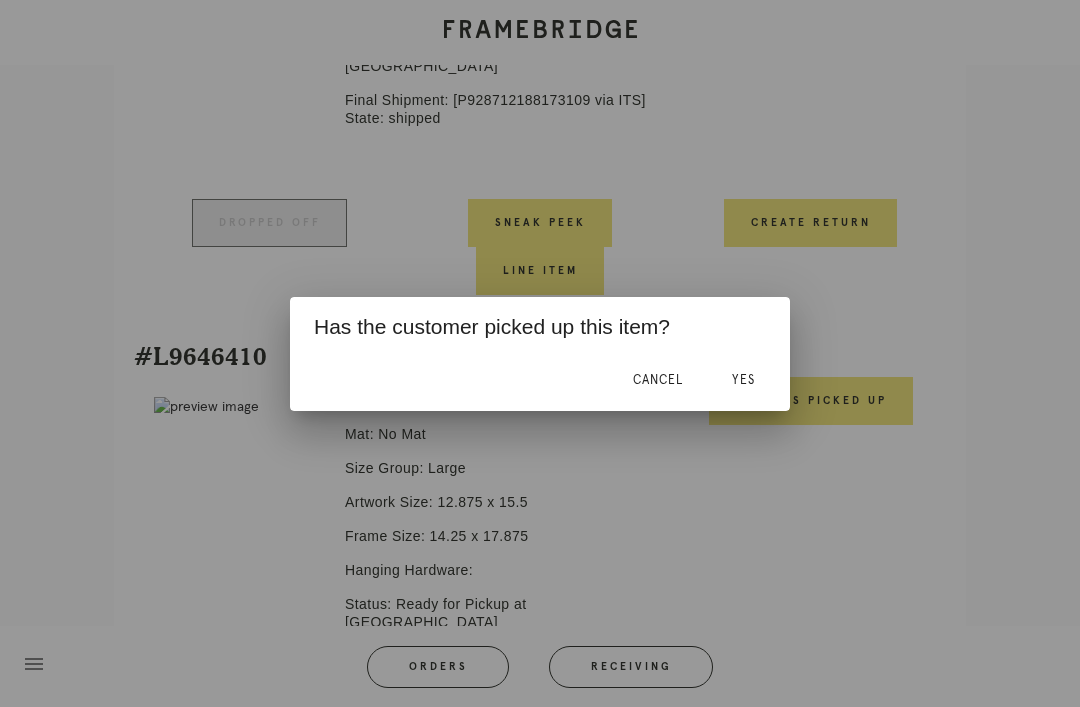 click on "Yes" at bounding box center [743, 380] 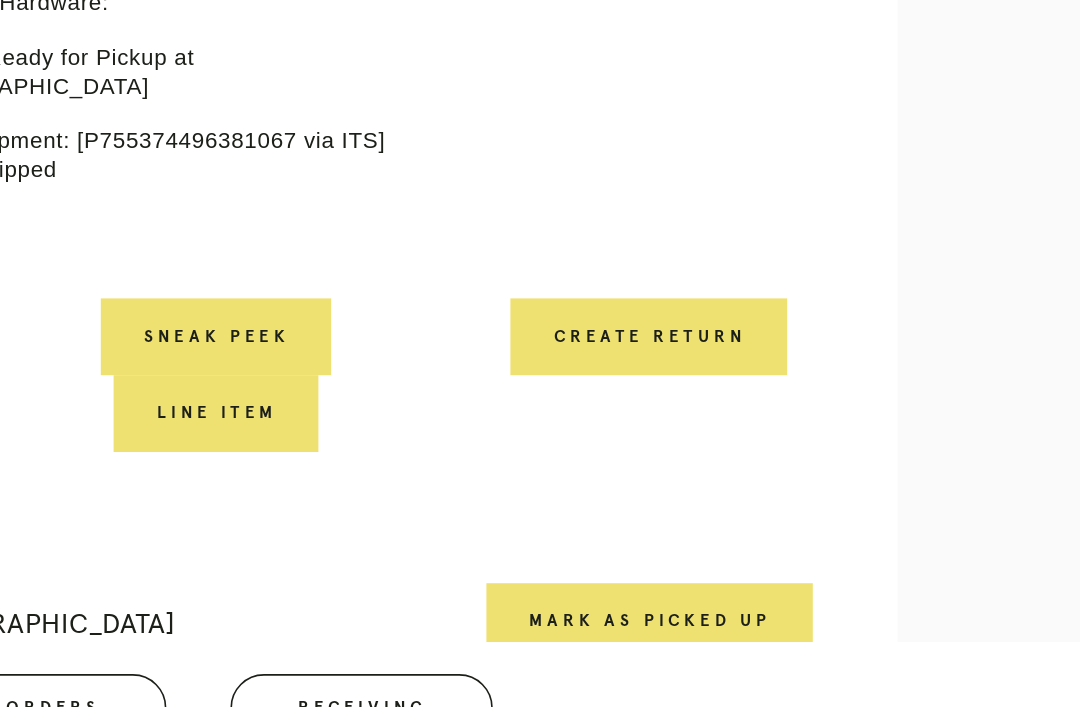 scroll, scrollTop: 1271, scrollLeft: 28, axis: both 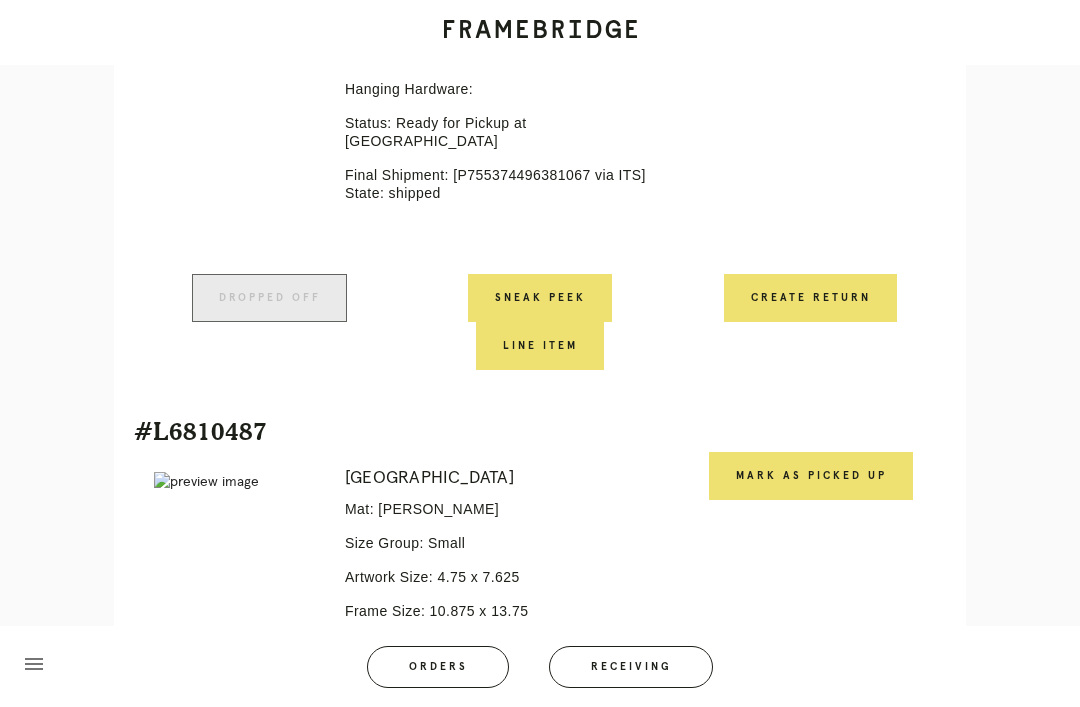 click on "Mark as Picked Up" at bounding box center (811, 476) 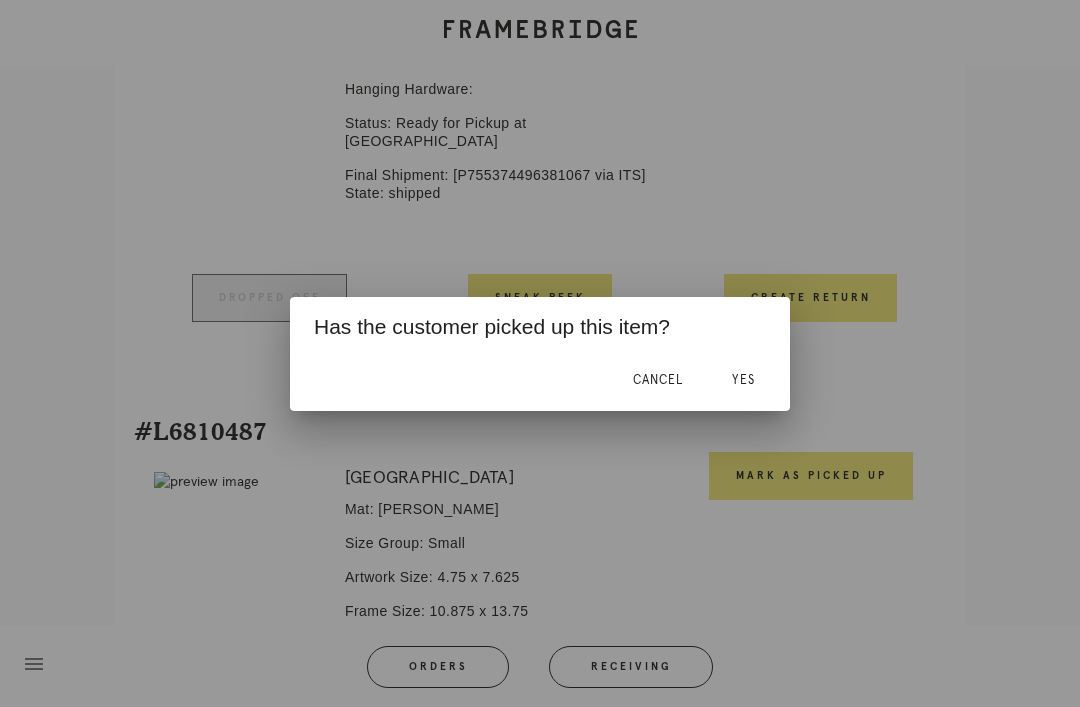 click on "Yes" at bounding box center (743, 380) 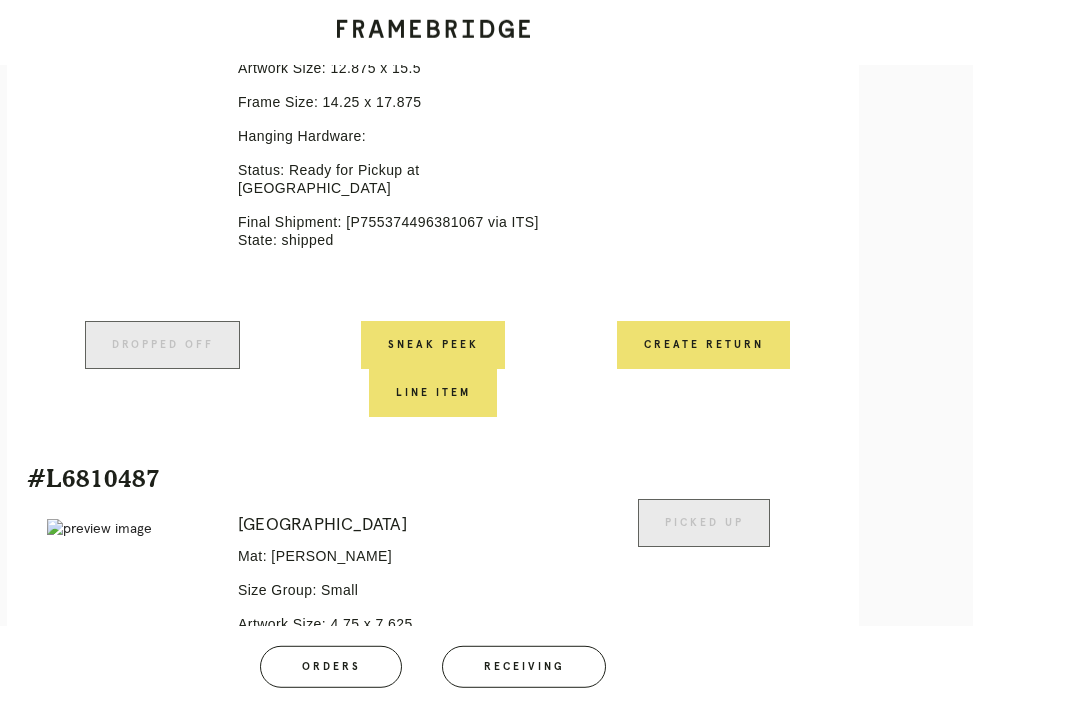 scroll, scrollTop: 1225, scrollLeft: 0, axis: vertical 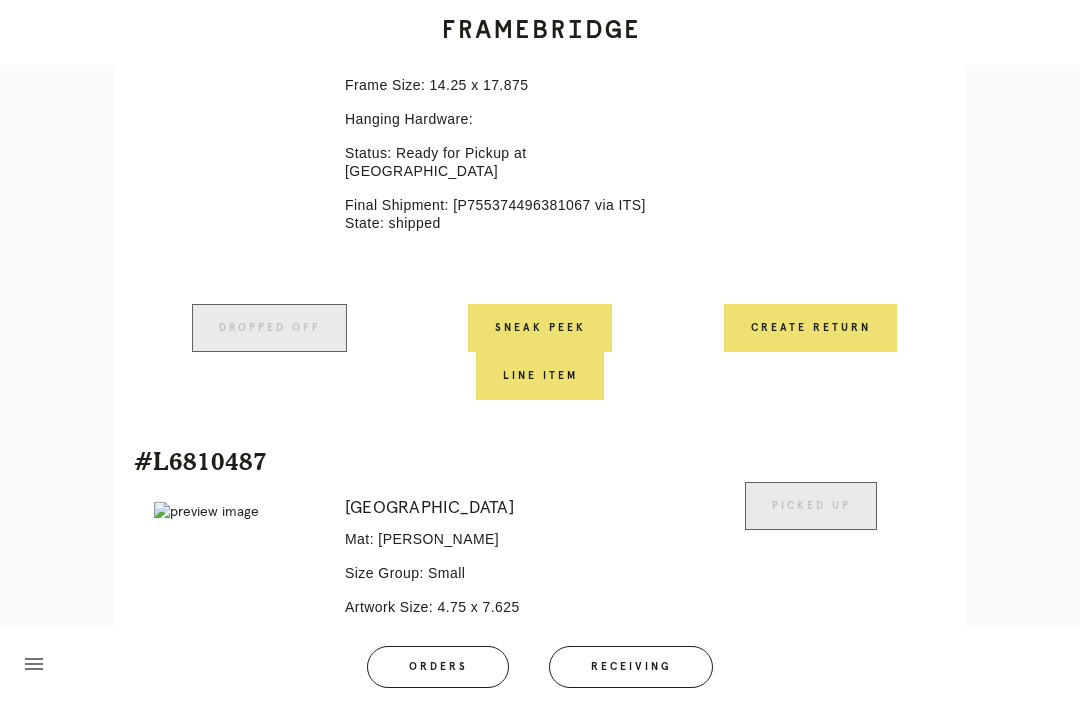 click on "Receiving" at bounding box center (631, 667) 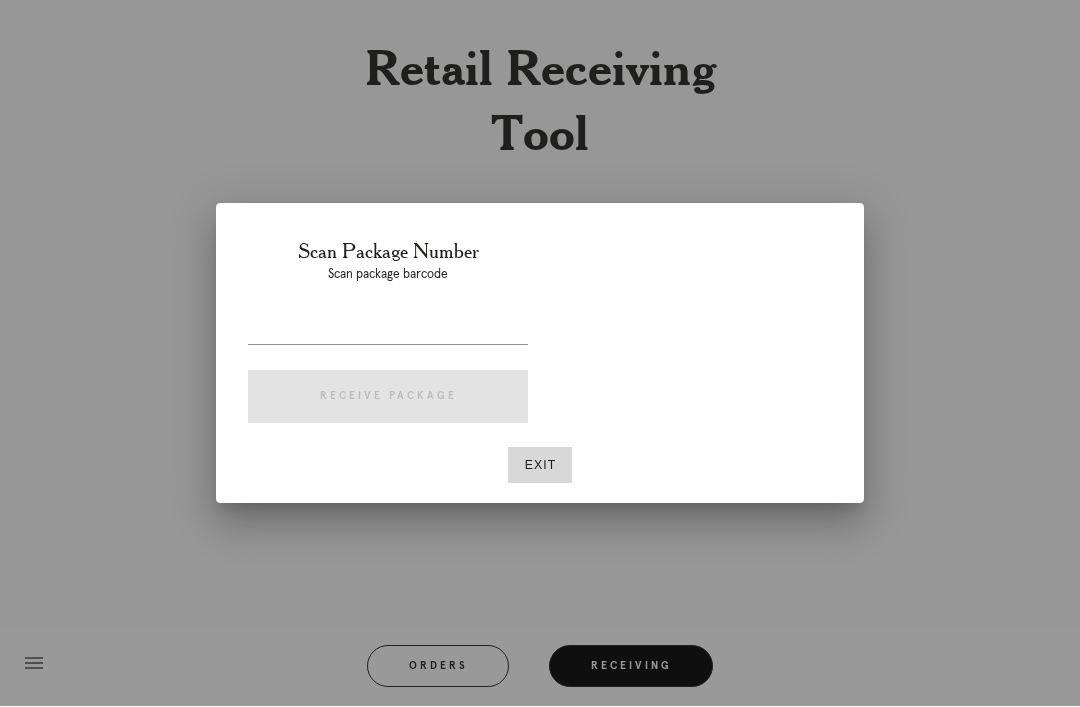scroll, scrollTop: 64, scrollLeft: 0, axis: vertical 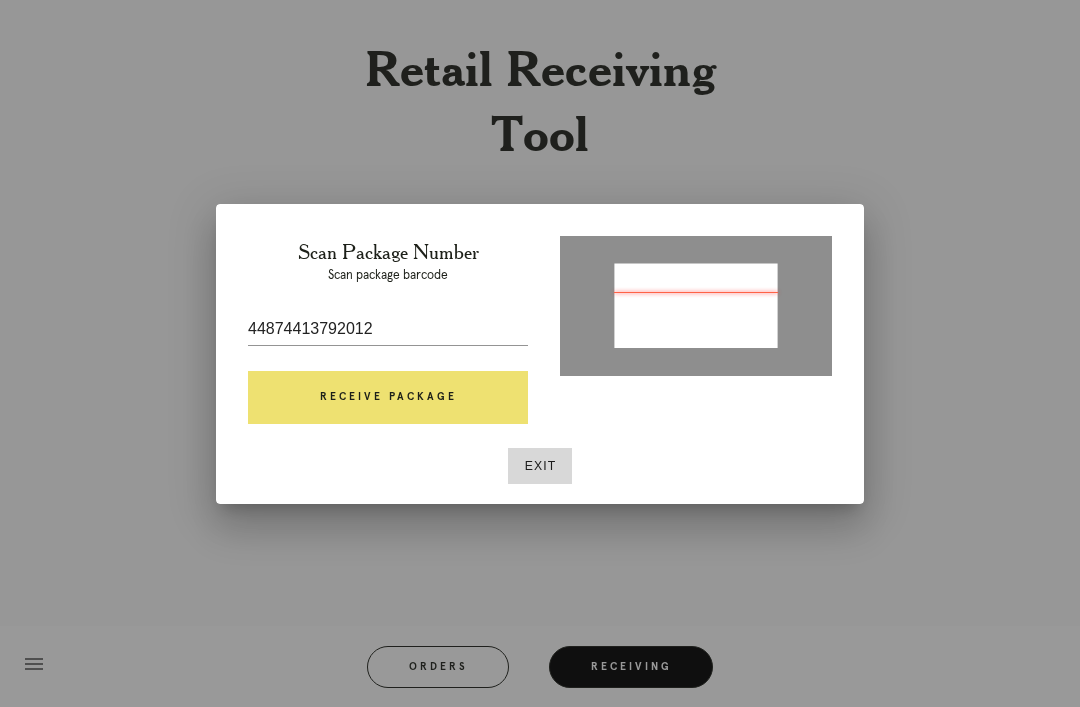 click on "44874413792012" at bounding box center [388, 329] 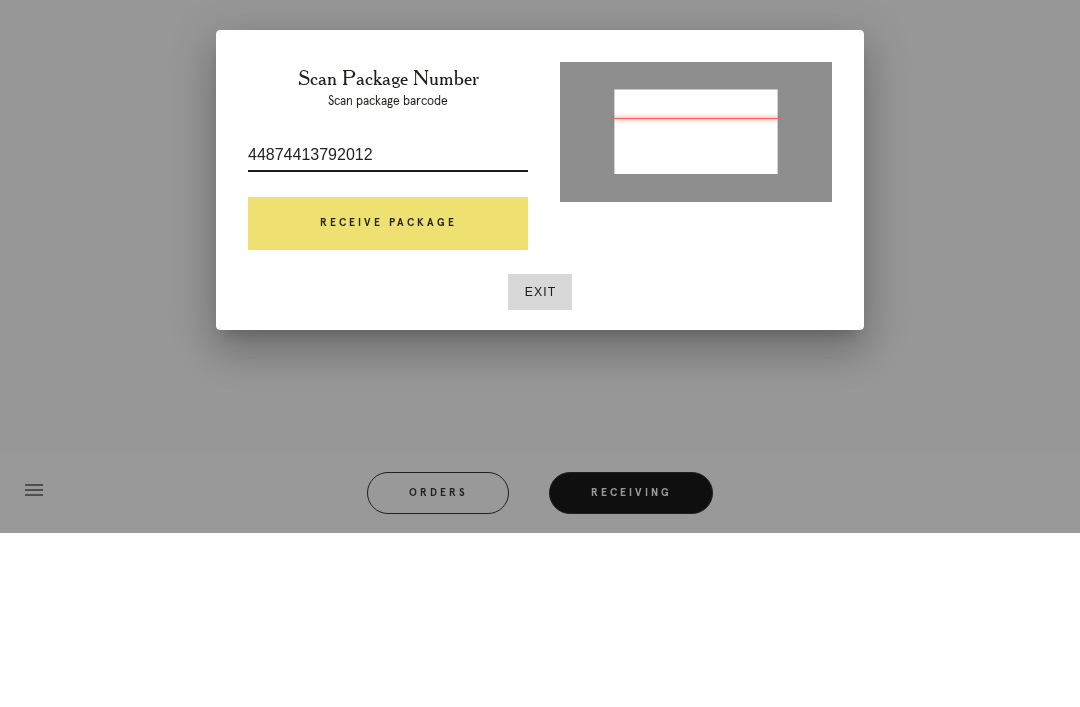 click on "Receive Package" at bounding box center [388, 398] 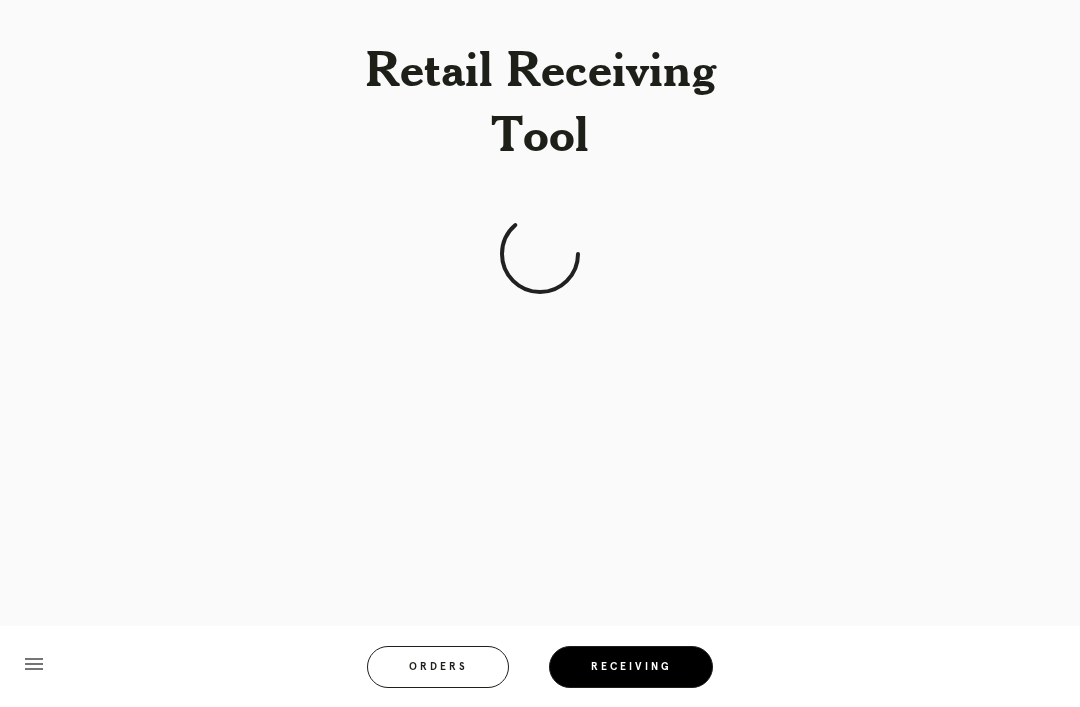 click on "Receiving" at bounding box center (631, 667) 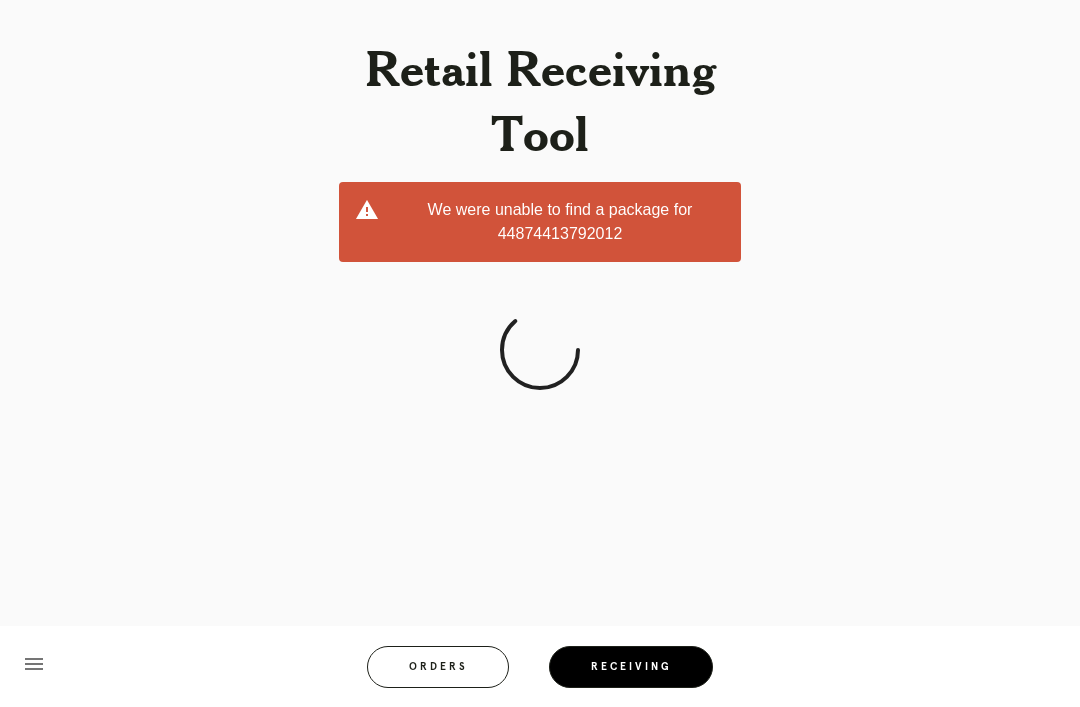 click on "Receiving" at bounding box center (631, 667) 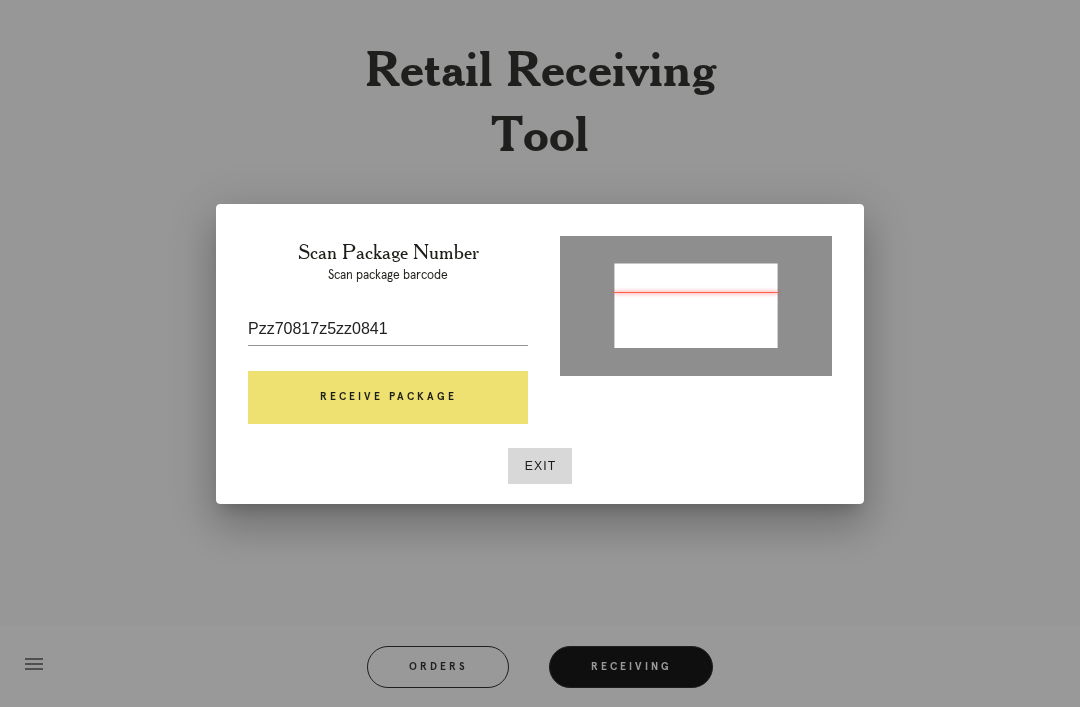 type on "P117081715220841" 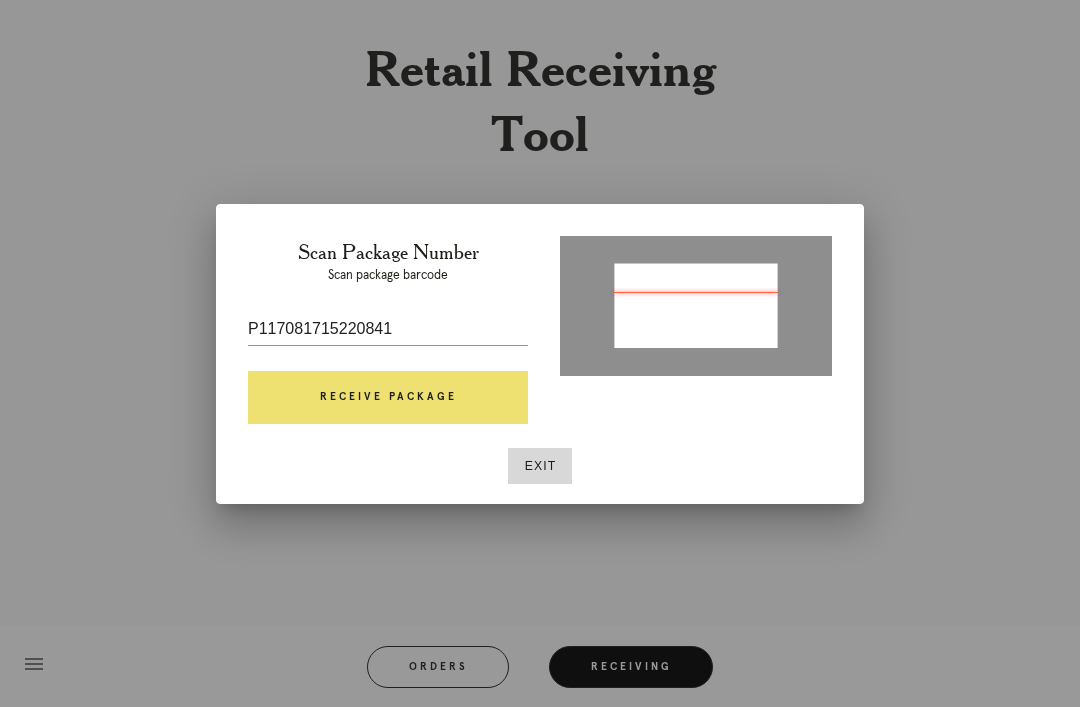 click on "Receive Package" at bounding box center (388, 398) 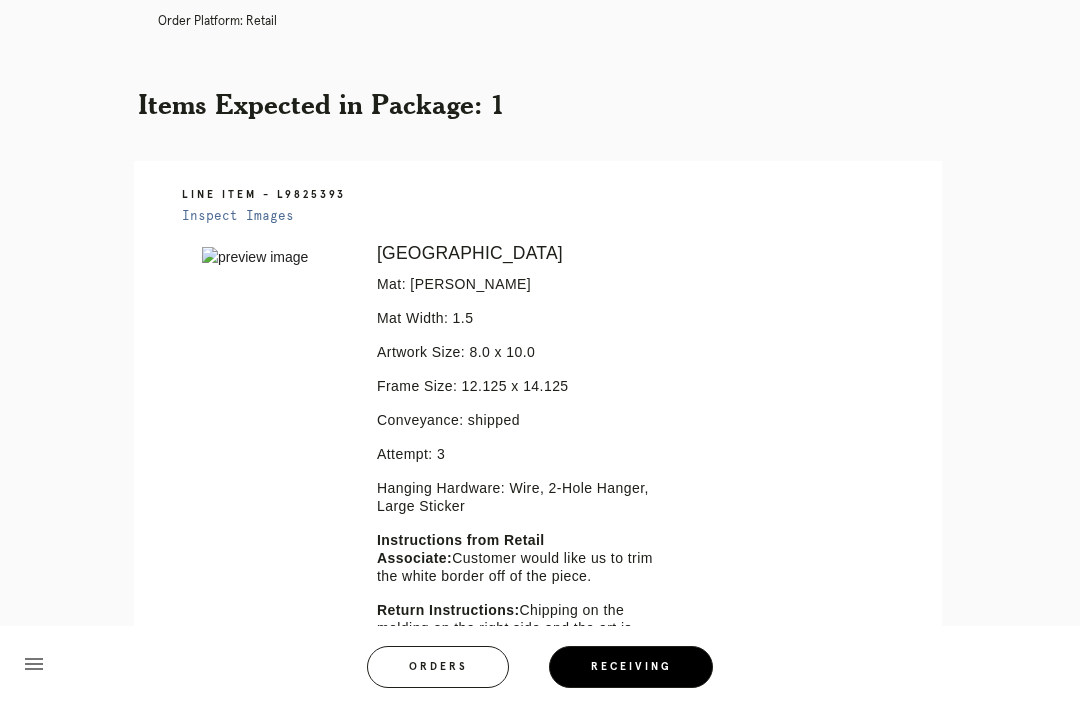 scroll, scrollTop: 0, scrollLeft: 0, axis: both 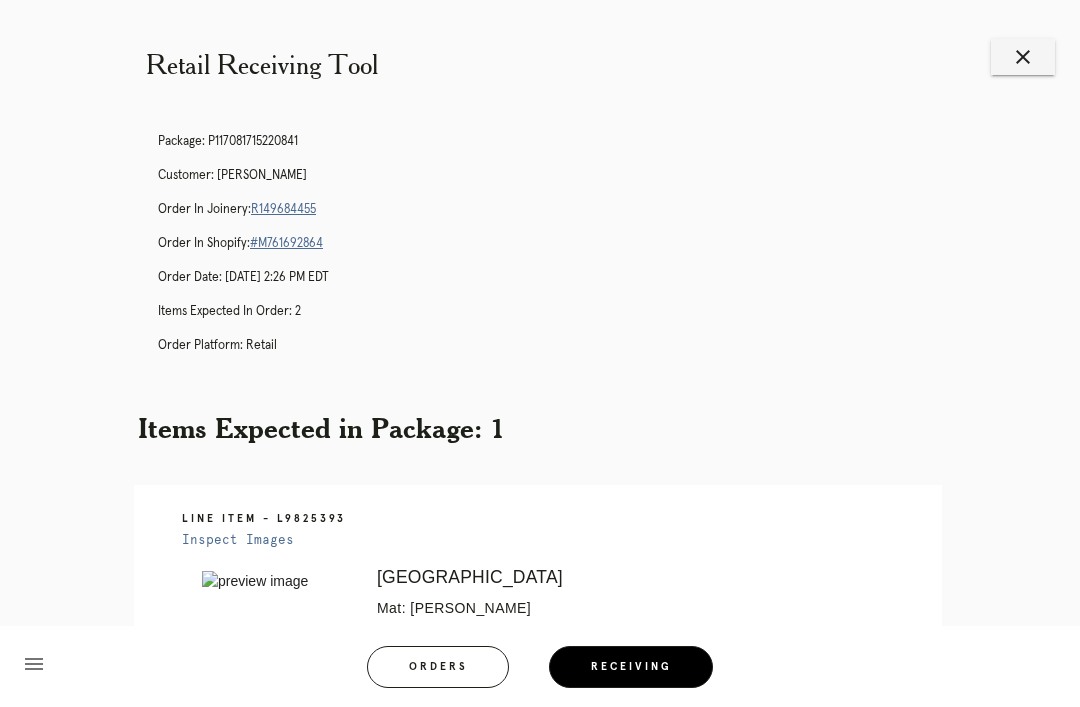 click on "R149684455" at bounding box center [283, 209] 